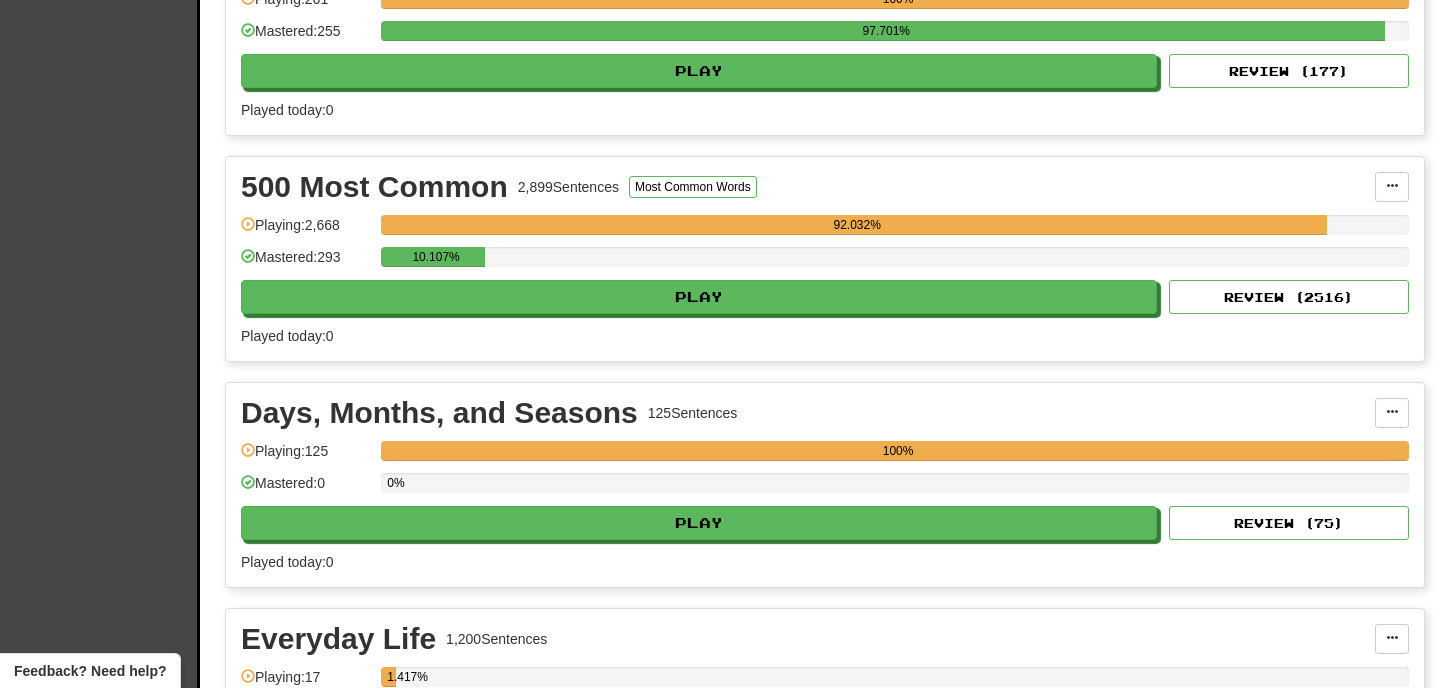 scroll, scrollTop: 763, scrollLeft: 0, axis: vertical 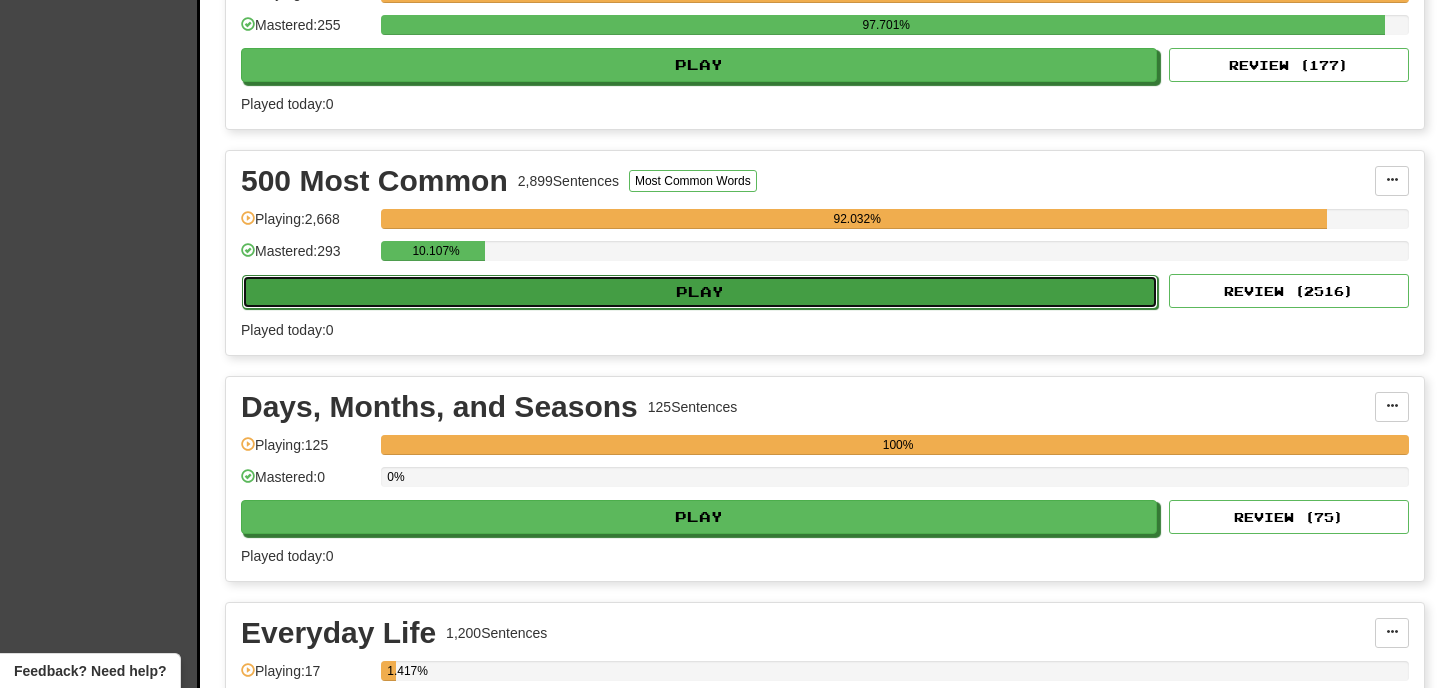 click on "Play" at bounding box center (700, 292) 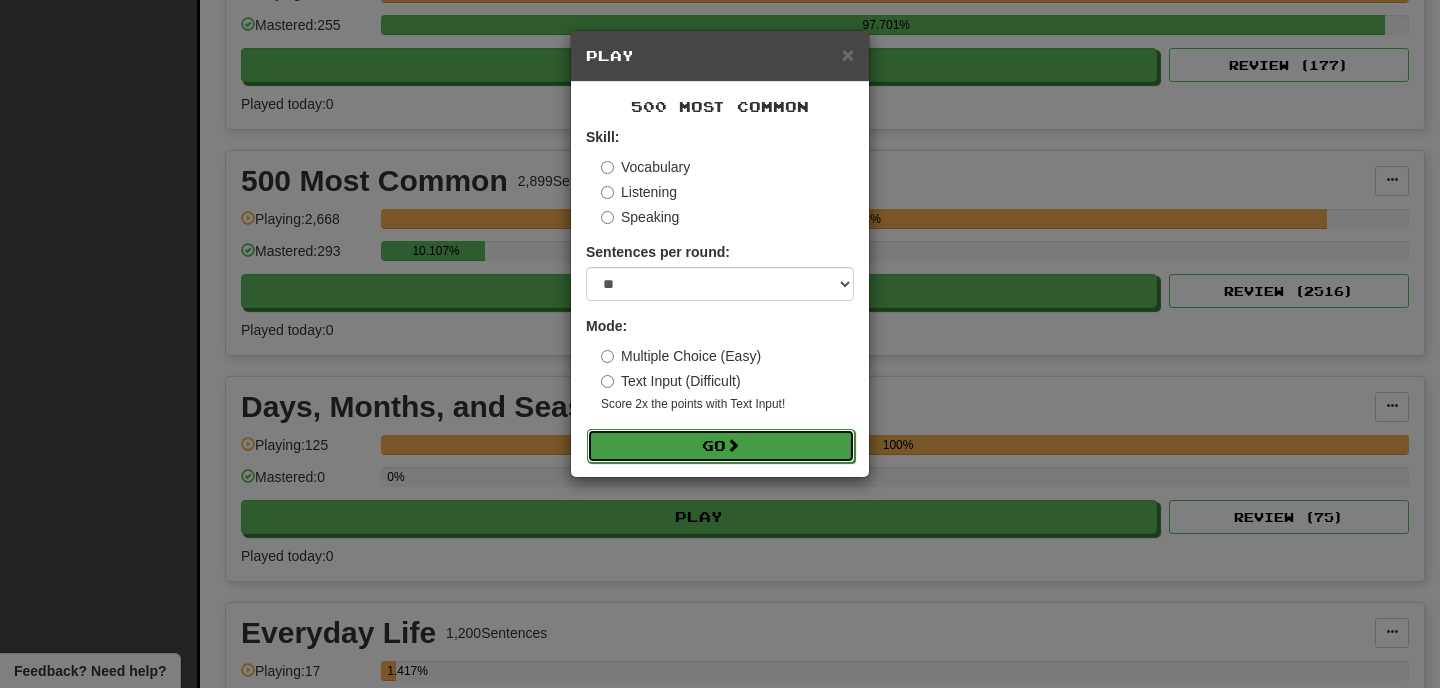 click on "Go" at bounding box center (721, 446) 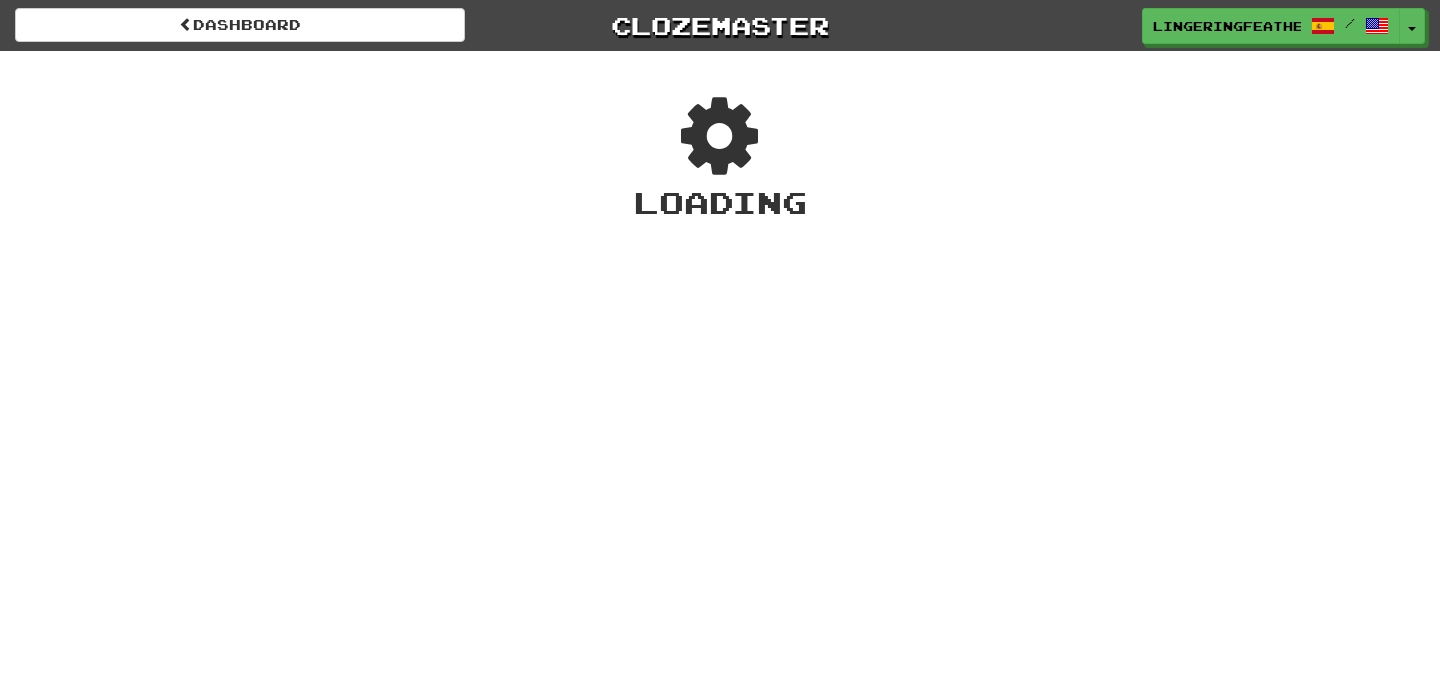 scroll, scrollTop: 0, scrollLeft: 0, axis: both 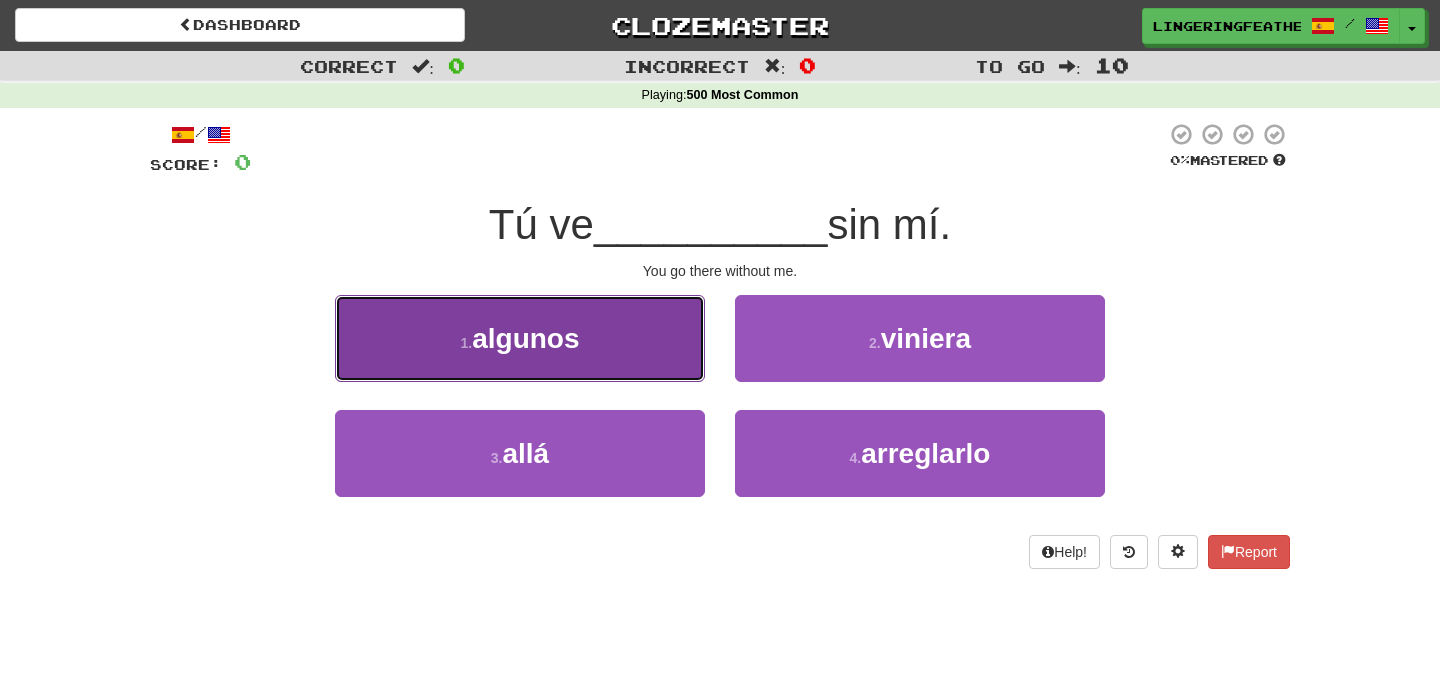 click on "1 .  algunos" at bounding box center [520, 338] 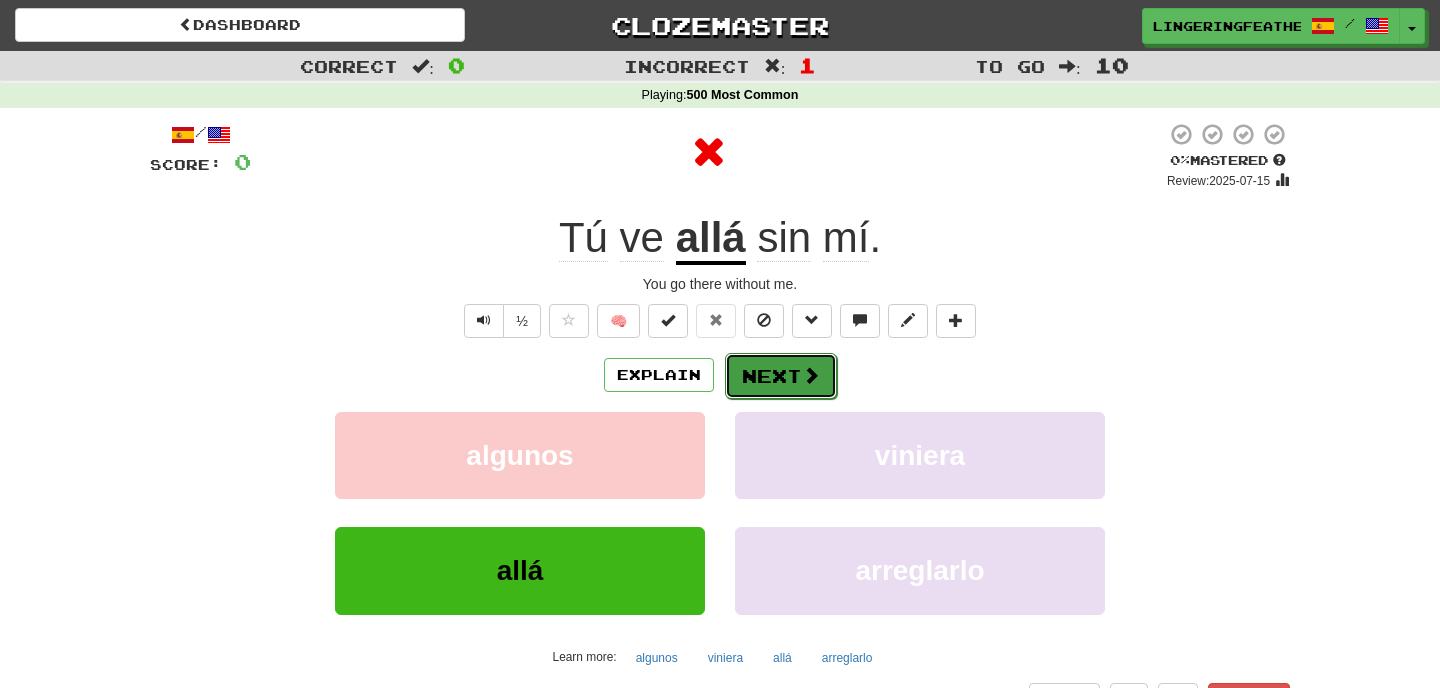 click on "Next" at bounding box center [781, 376] 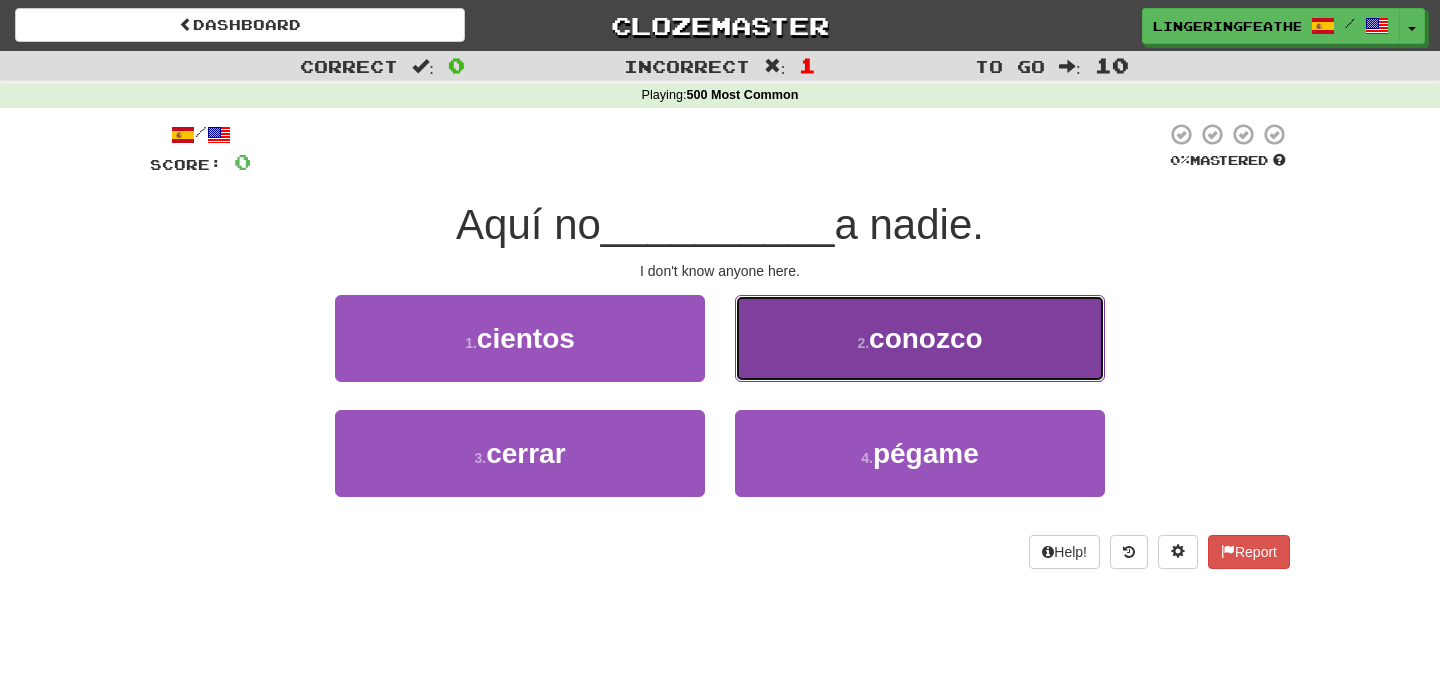 click on "2 .  conozco" at bounding box center [920, 338] 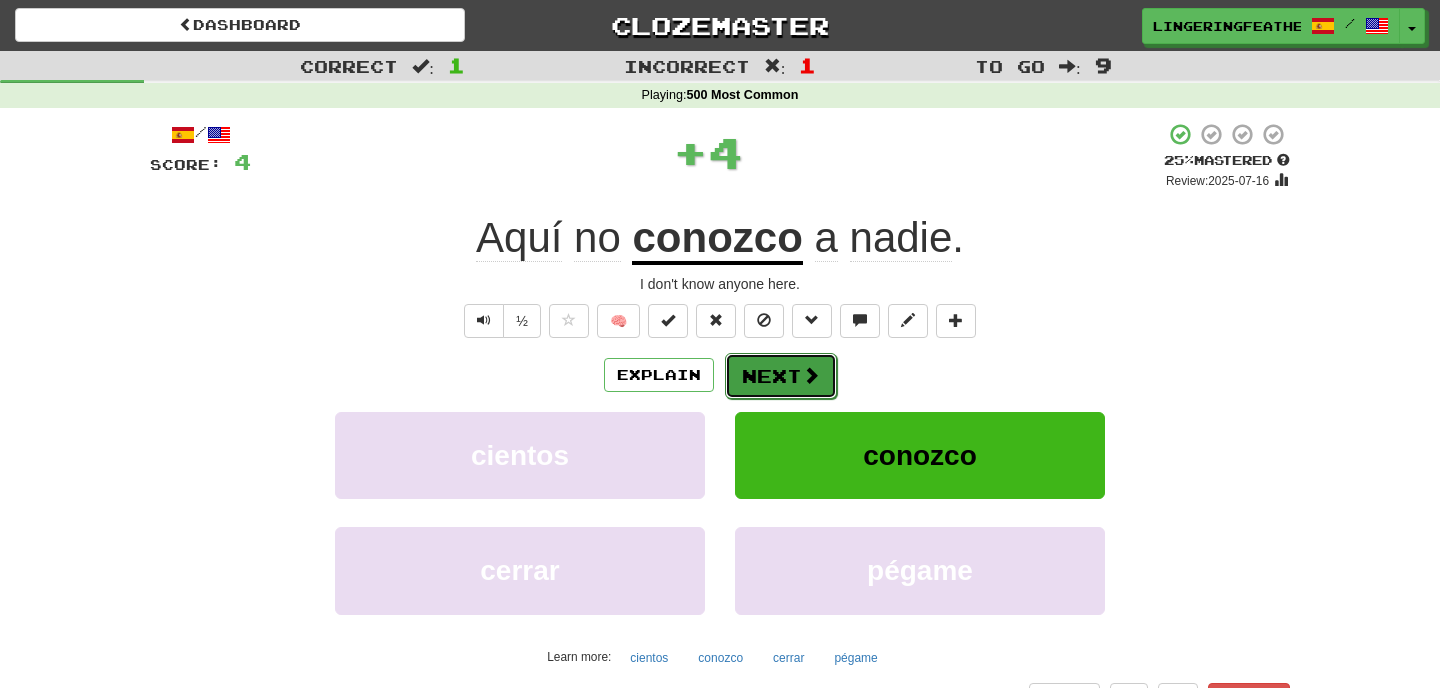click on "Next" at bounding box center (781, 376) 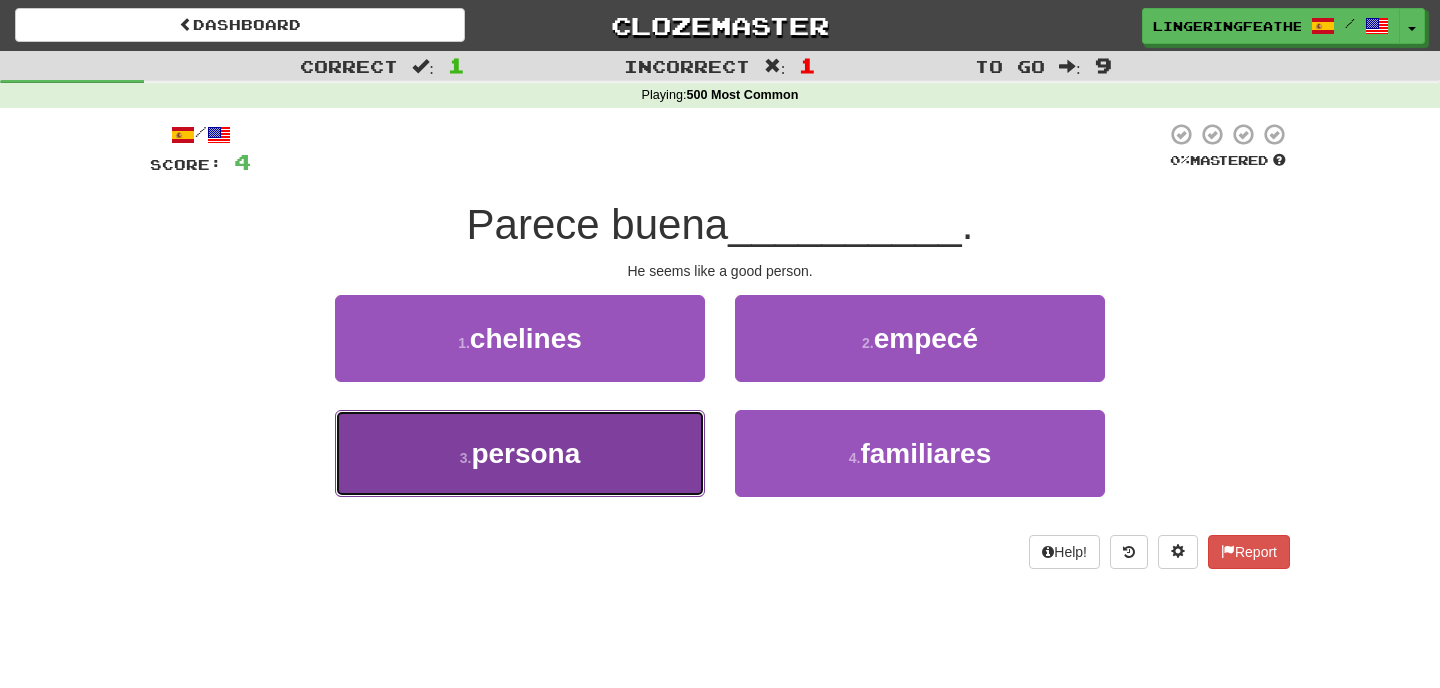 click on "3 .  persona" at bounding box center [520, 453] 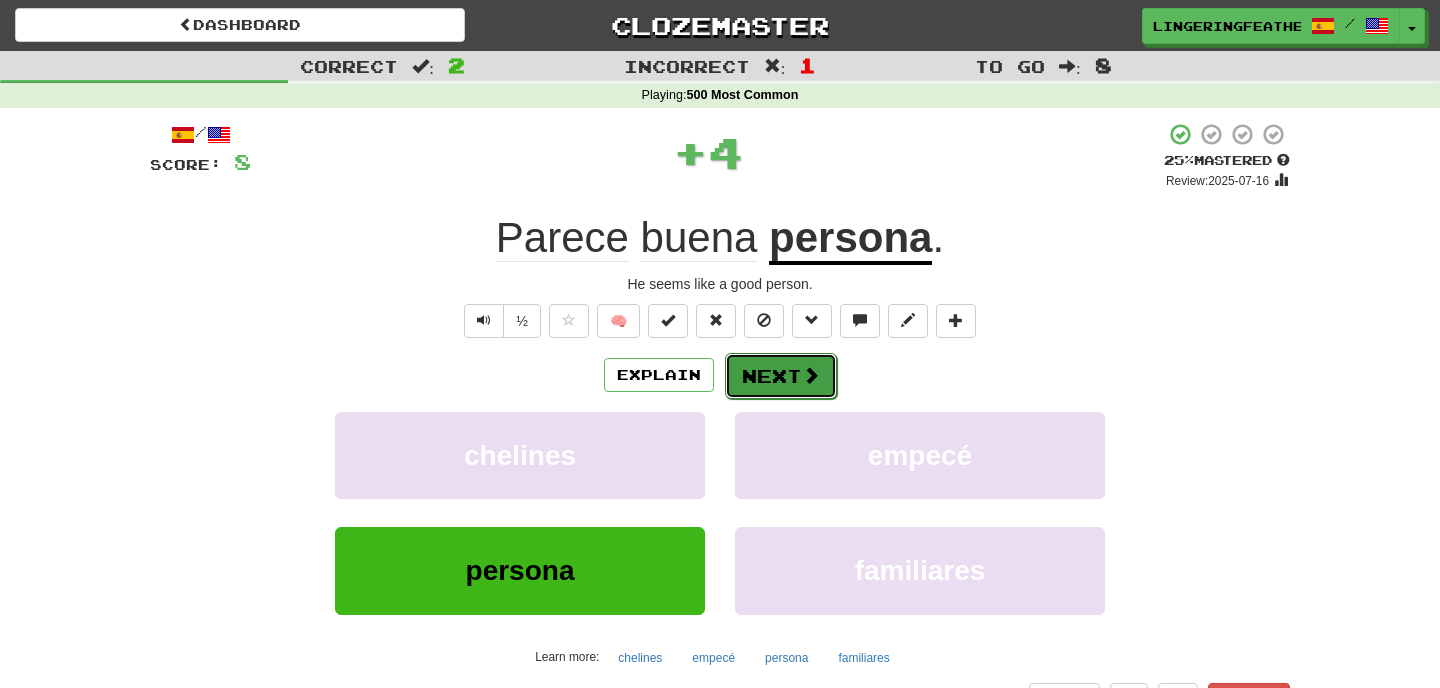 click on "Next" at bounding box center [781, 376] 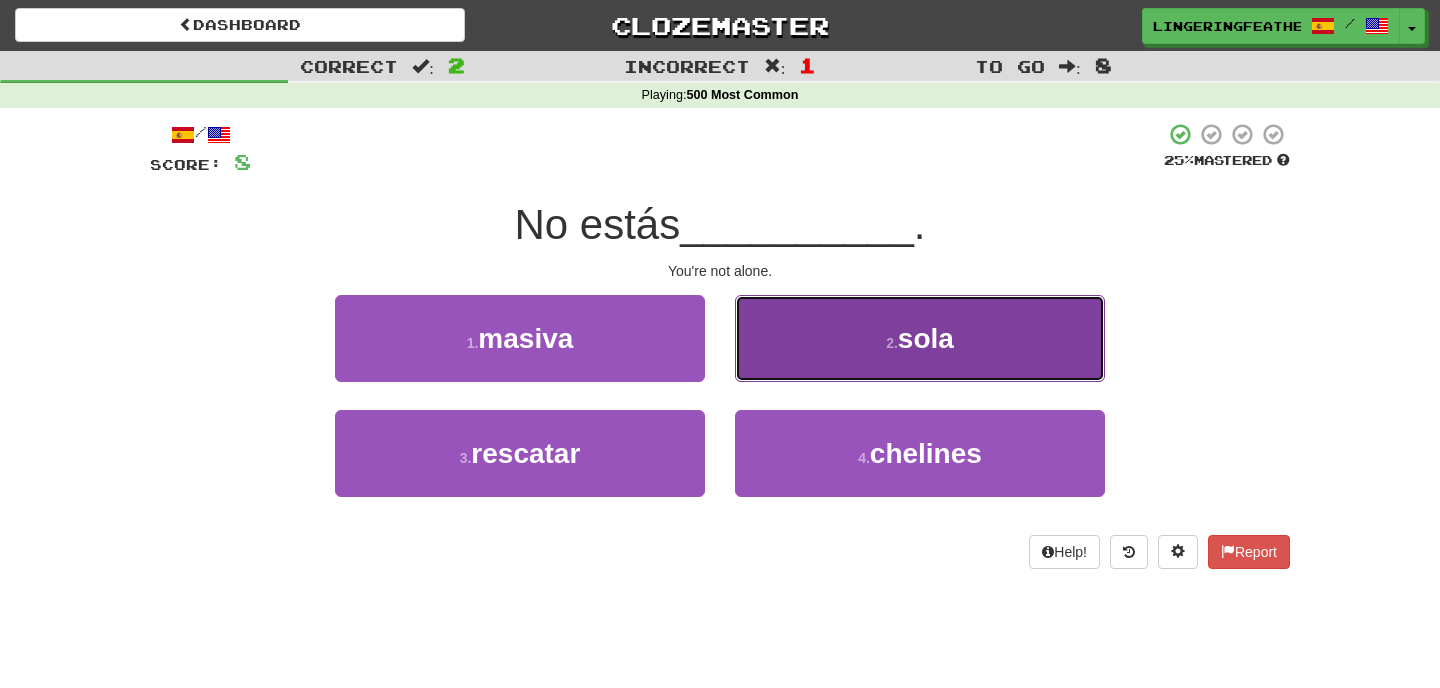 click on "2 .  sola" at bounding box center [920, 338] 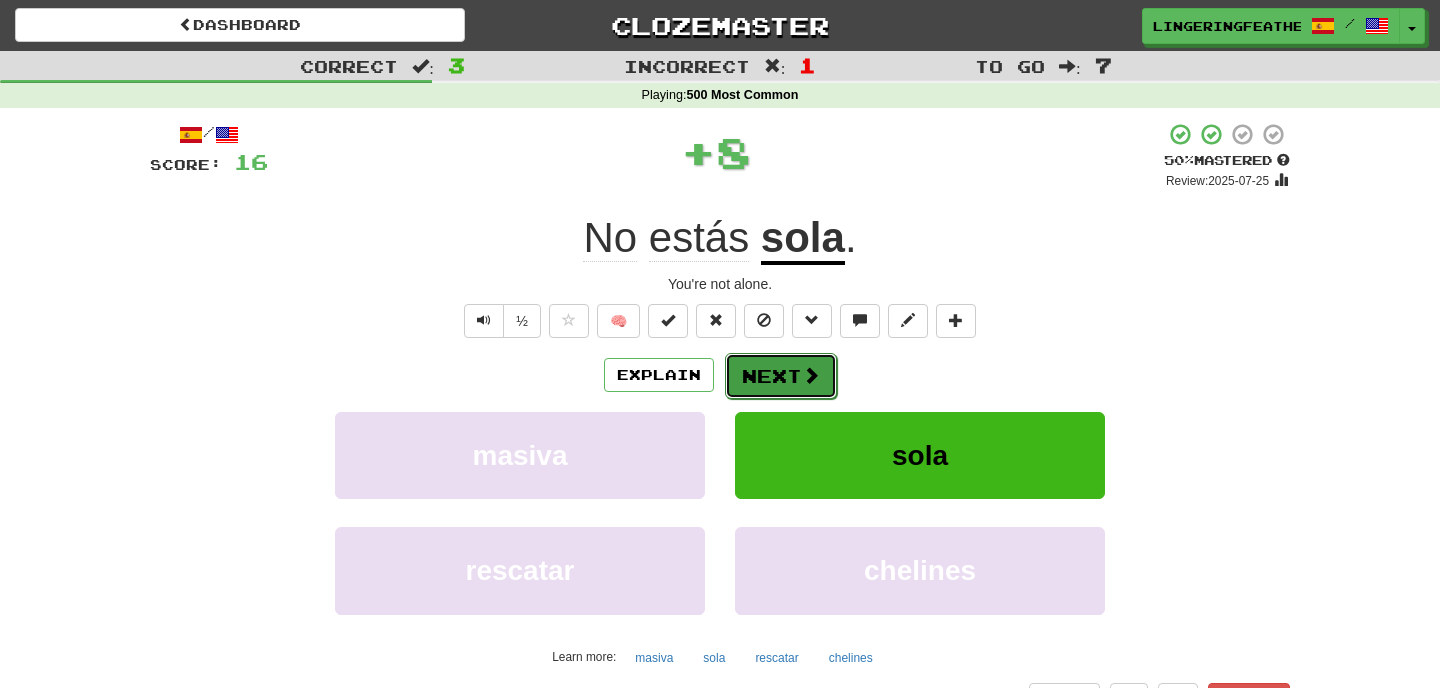 click on "Next" at bounding box center (781, 376) 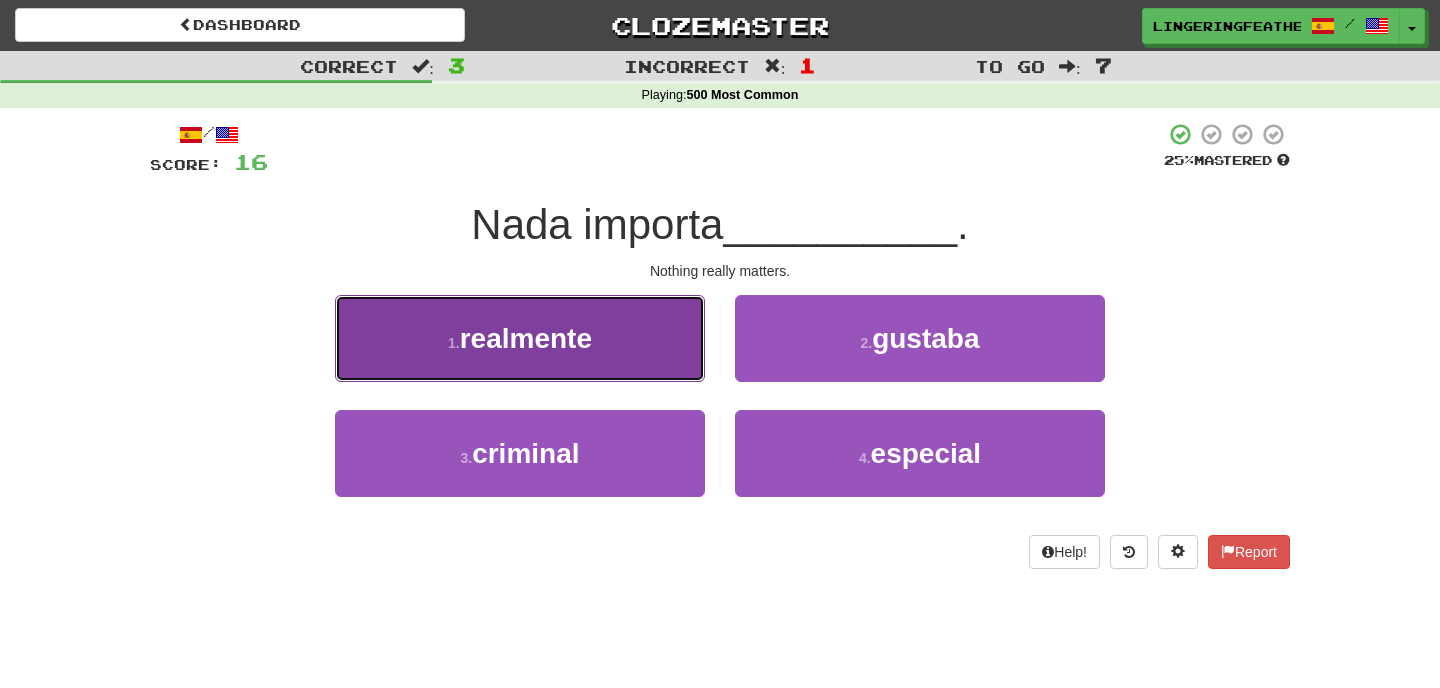 click on "1 .  realmente" at bounding box center (520, 338) 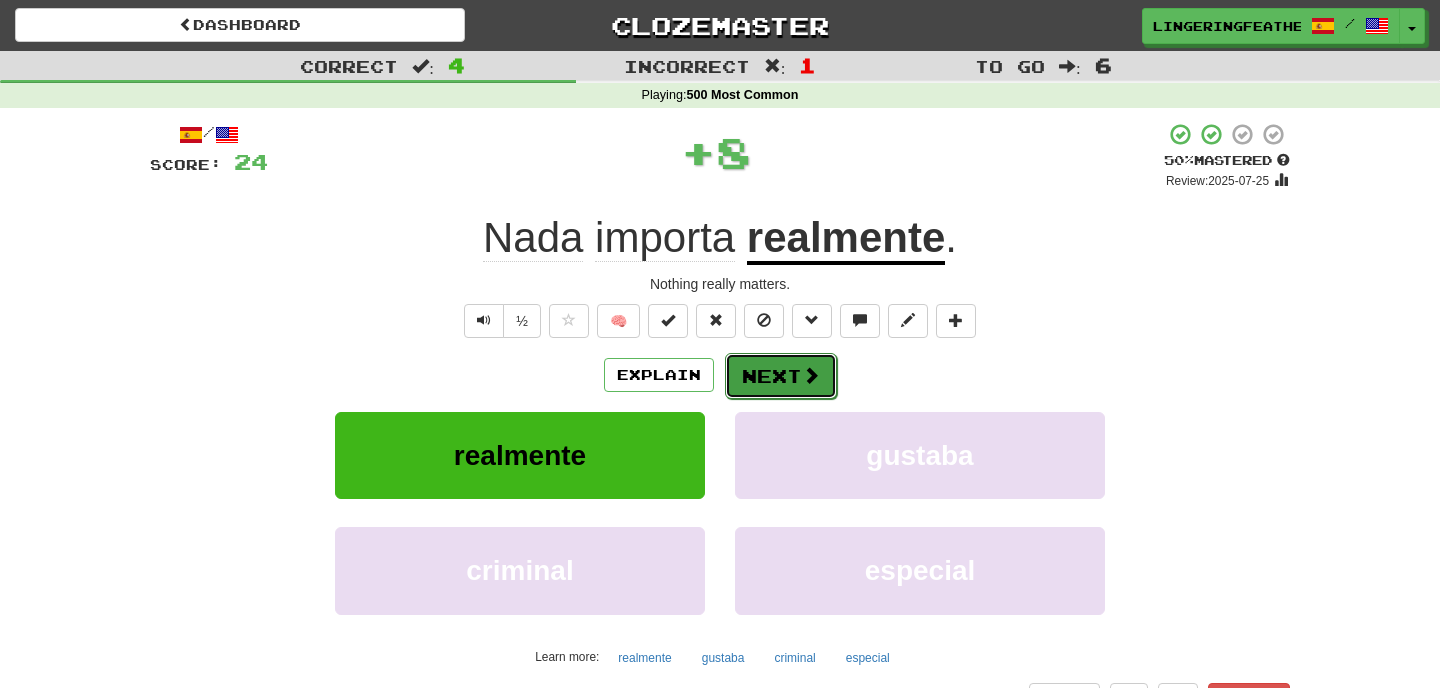 click on "Next" at bounding box center (781, 376) 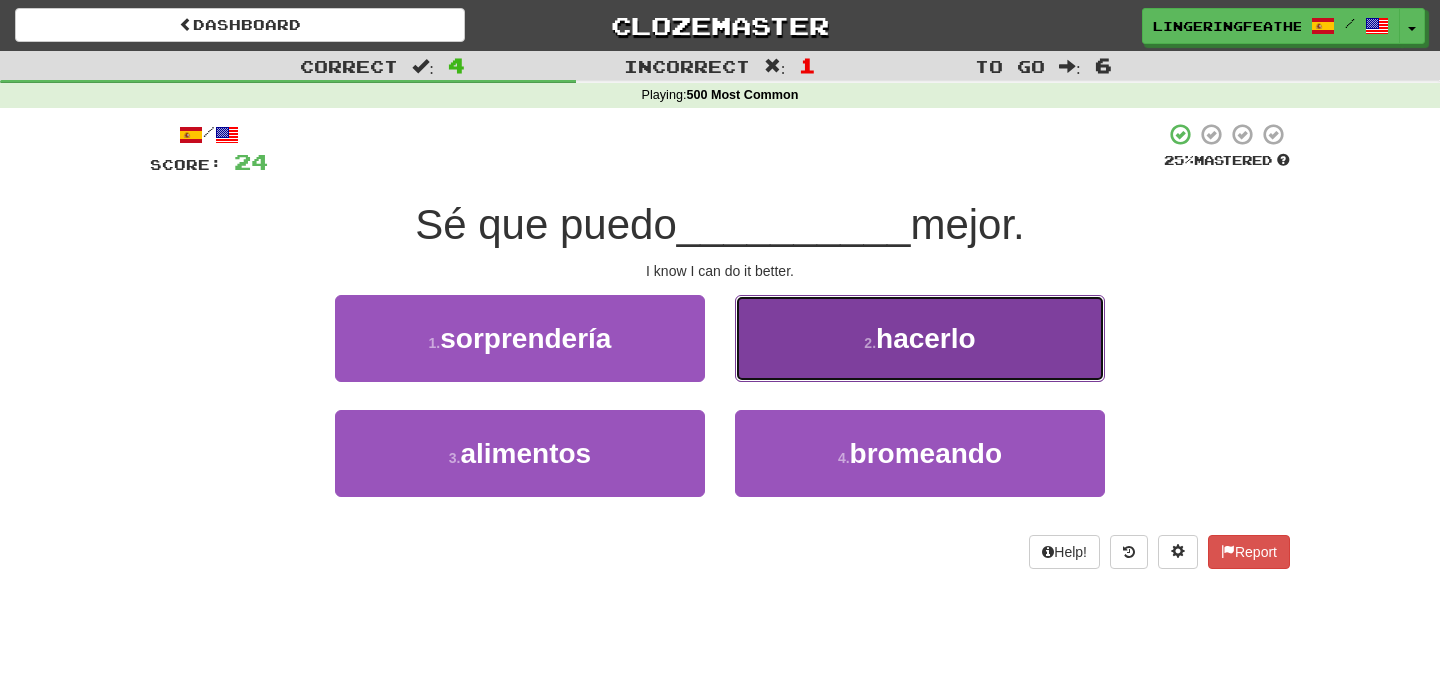 click on "2 .  hacerlo" at bounding box center (920, 338) 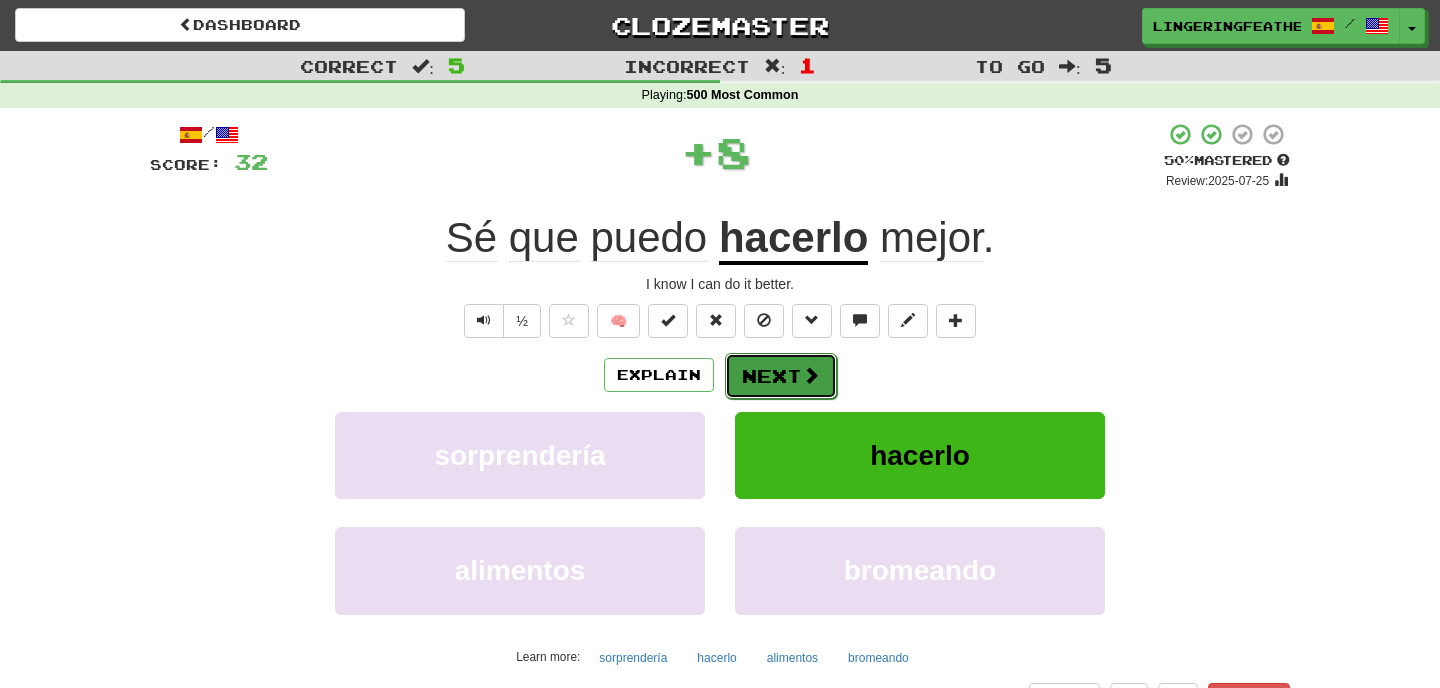 click on "Next" at bounding box center [781, 376] 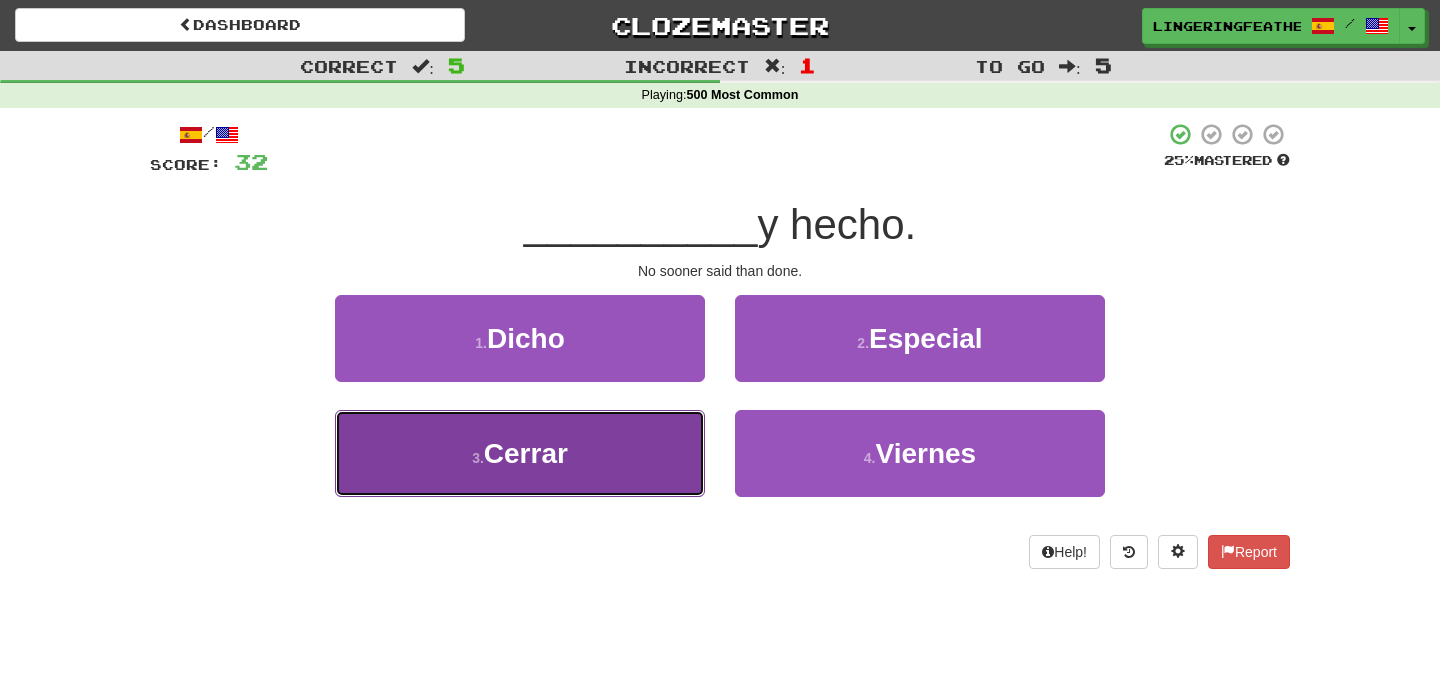 click on "3 .  Cerrar" at bounding box center [520, 453] 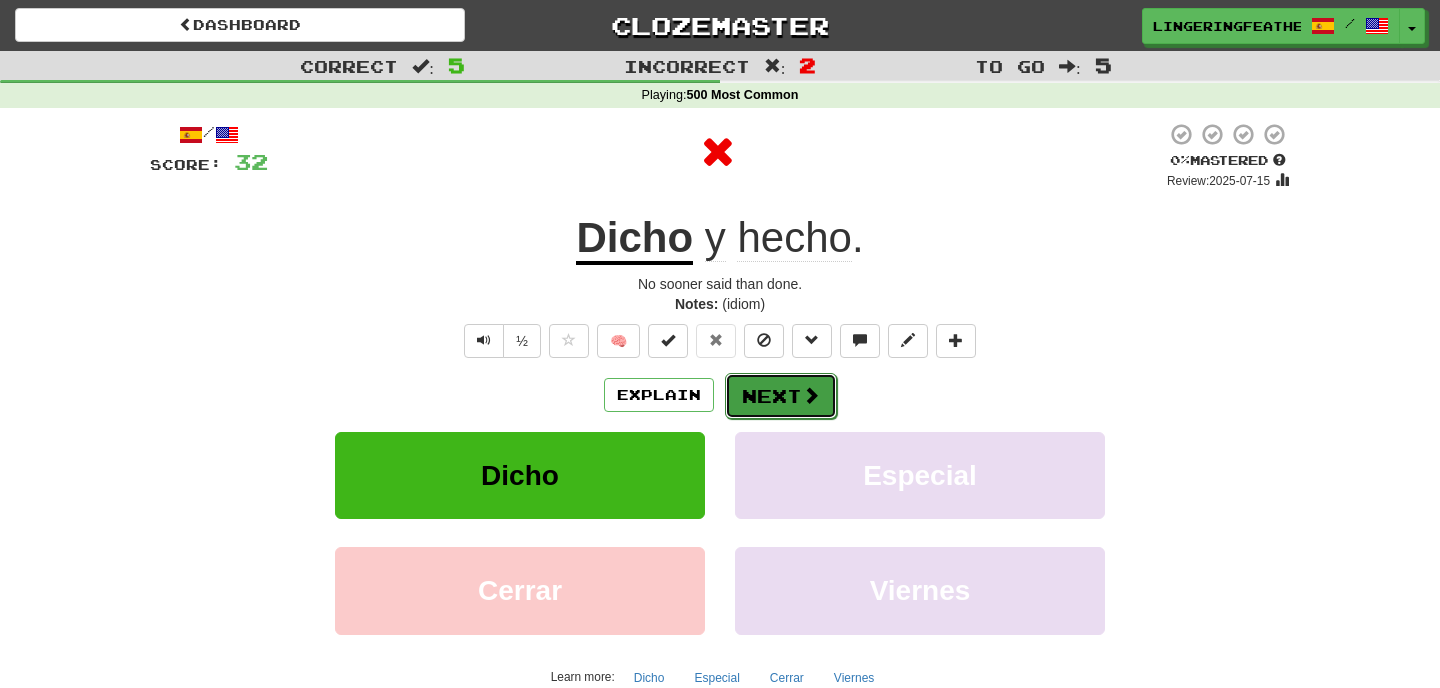 click on "Next" at bounding box center [781, 396] 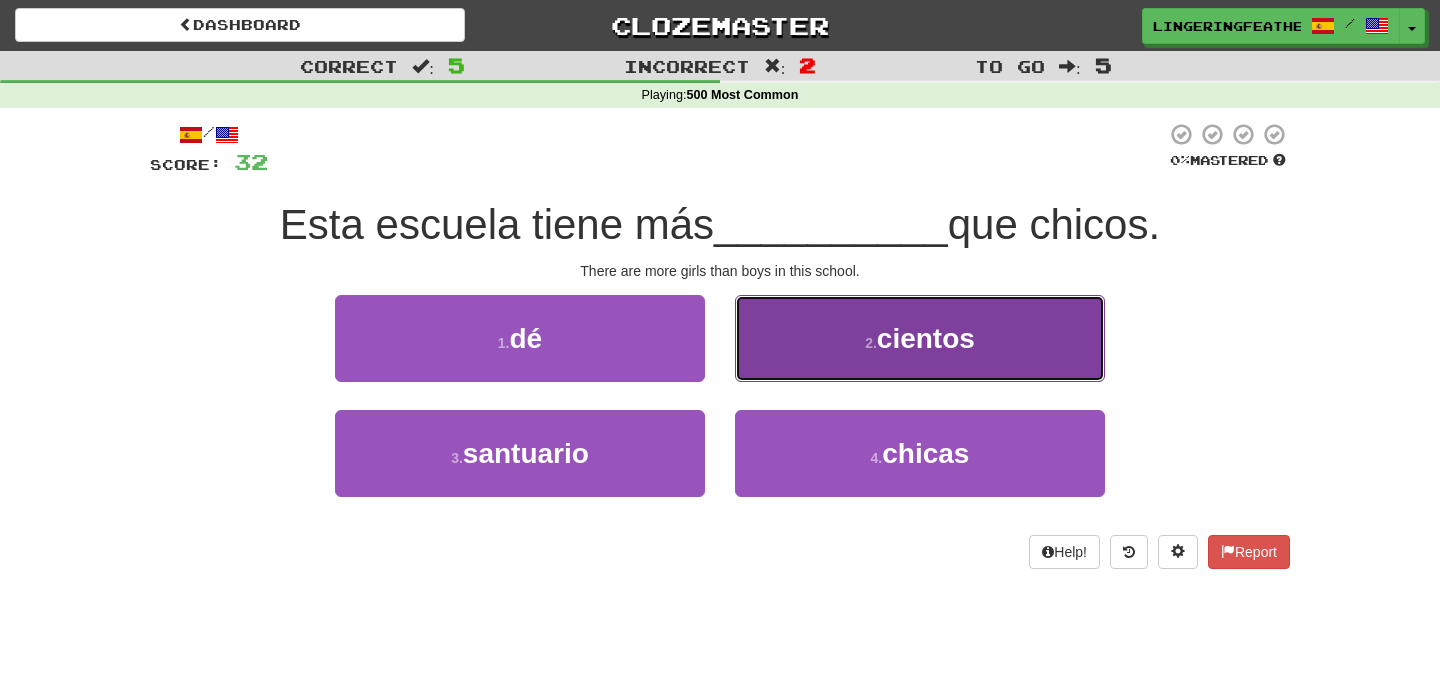 click on "2 .  cientos" at bounding box center (920, 338) 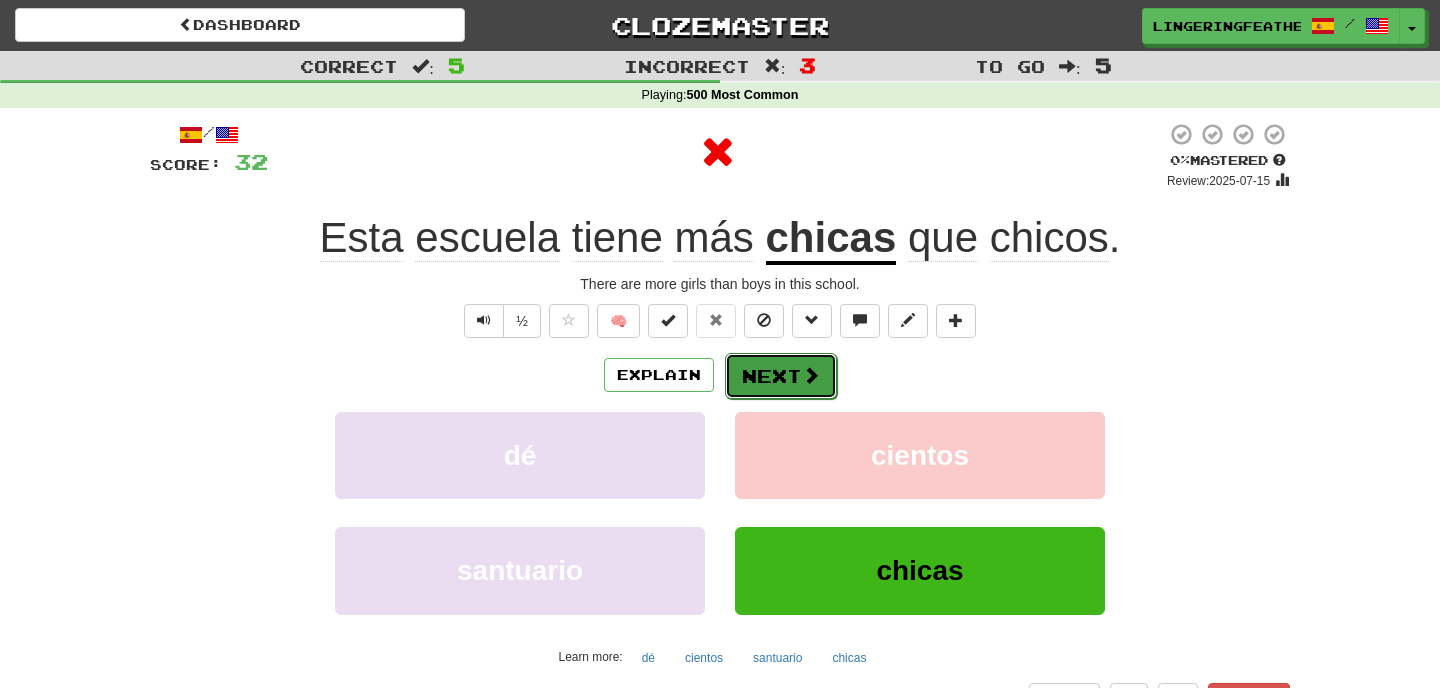 click on "Next" at bounding box center [781, 376] 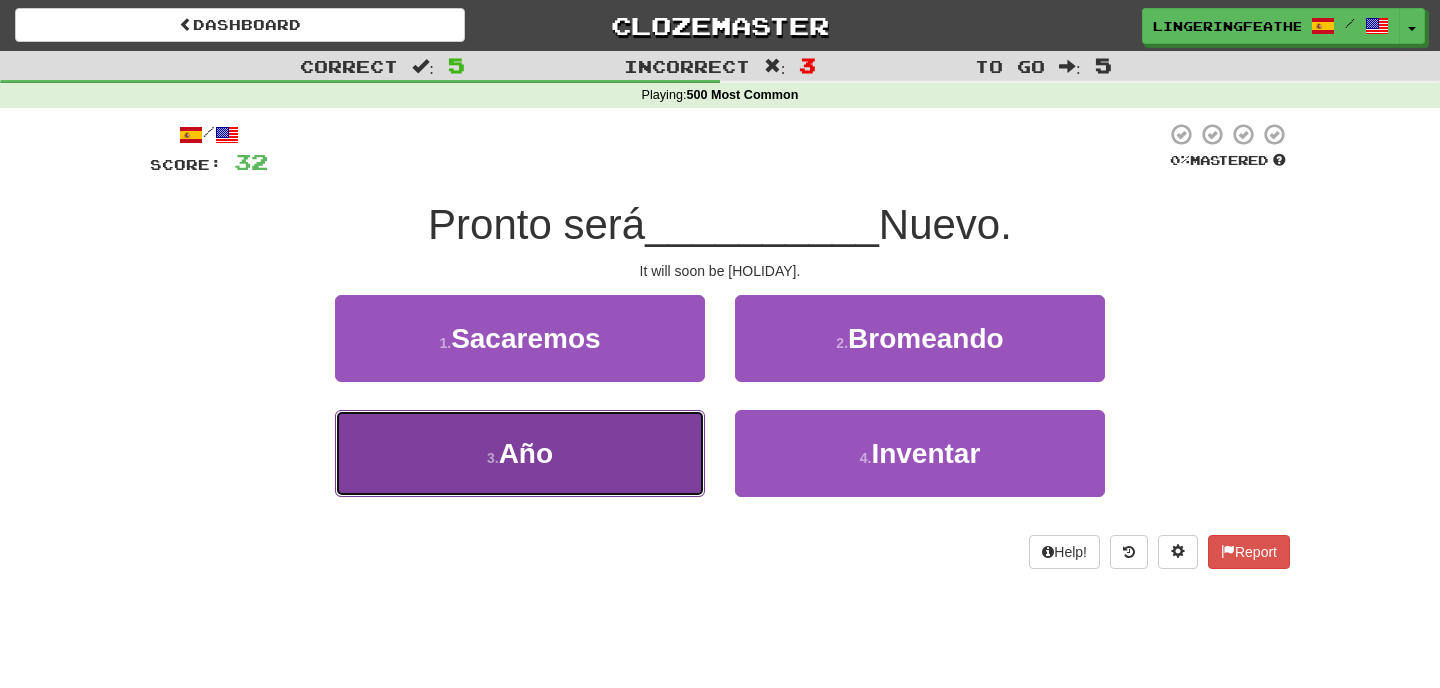 click on "3 .  Año" at bounding box center (520, 453) 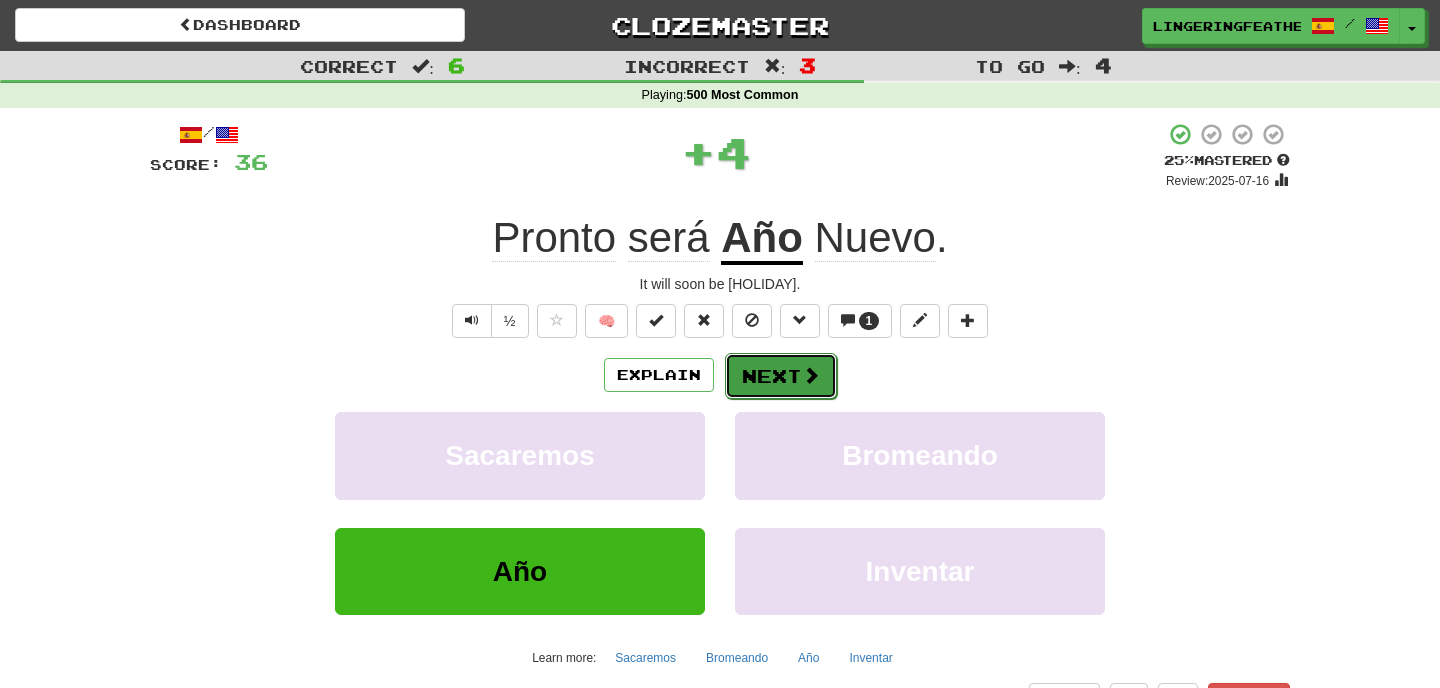 click on "Next" at bounding box center (781, 376) 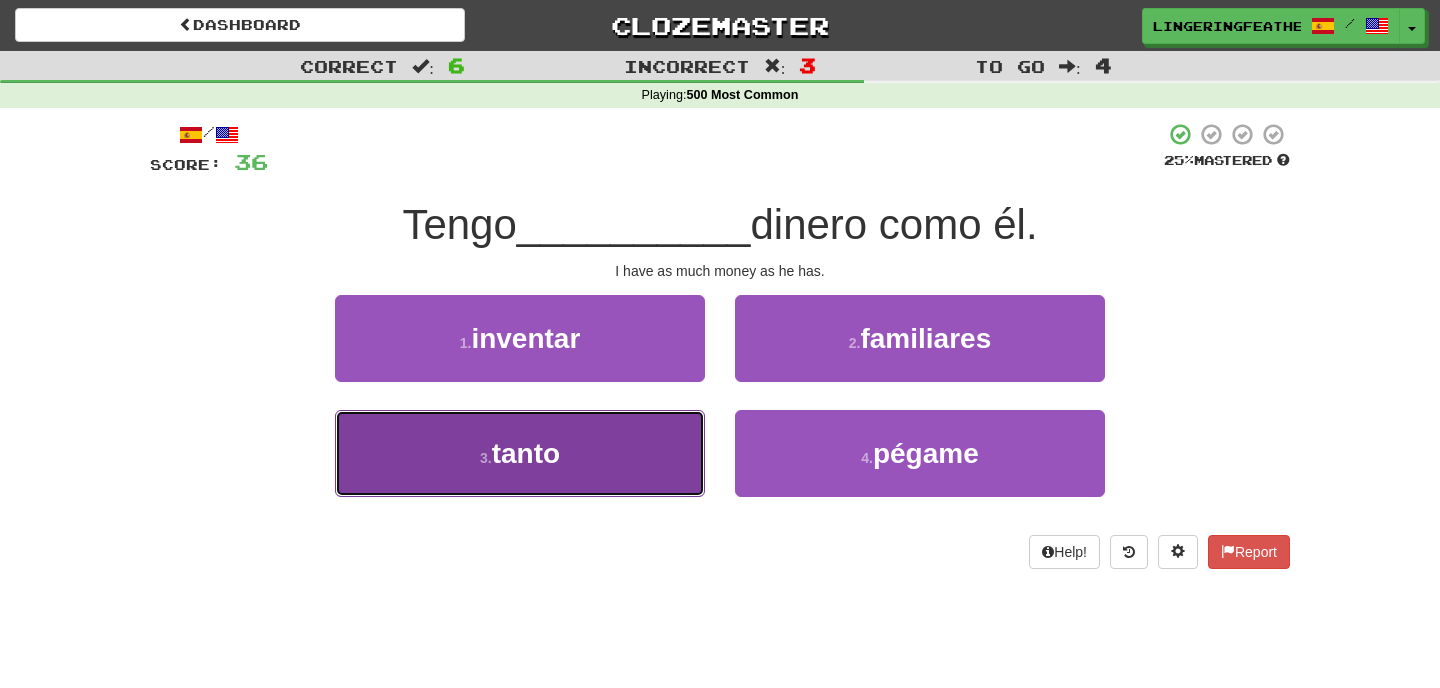 click on "3 .  tanto" at bounding box center [520, 453] 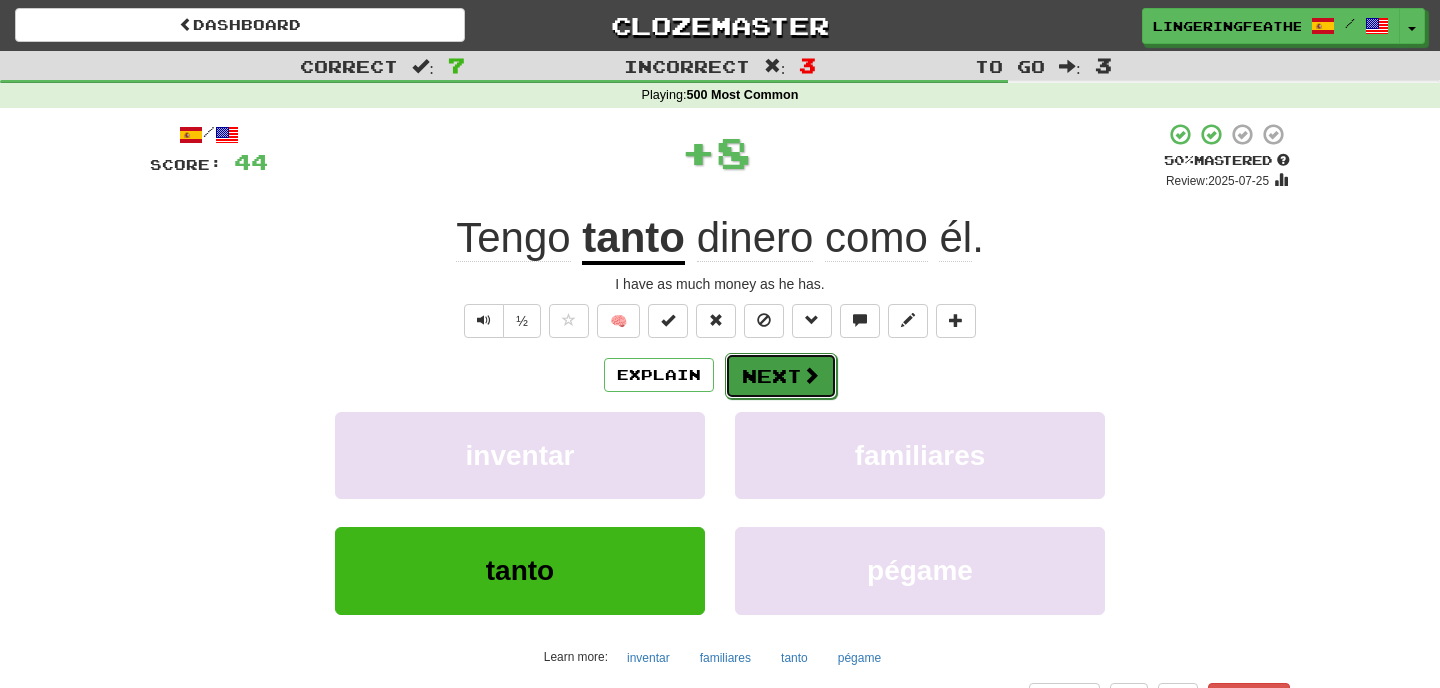 click on "Next" at bounding box center [781, 376] 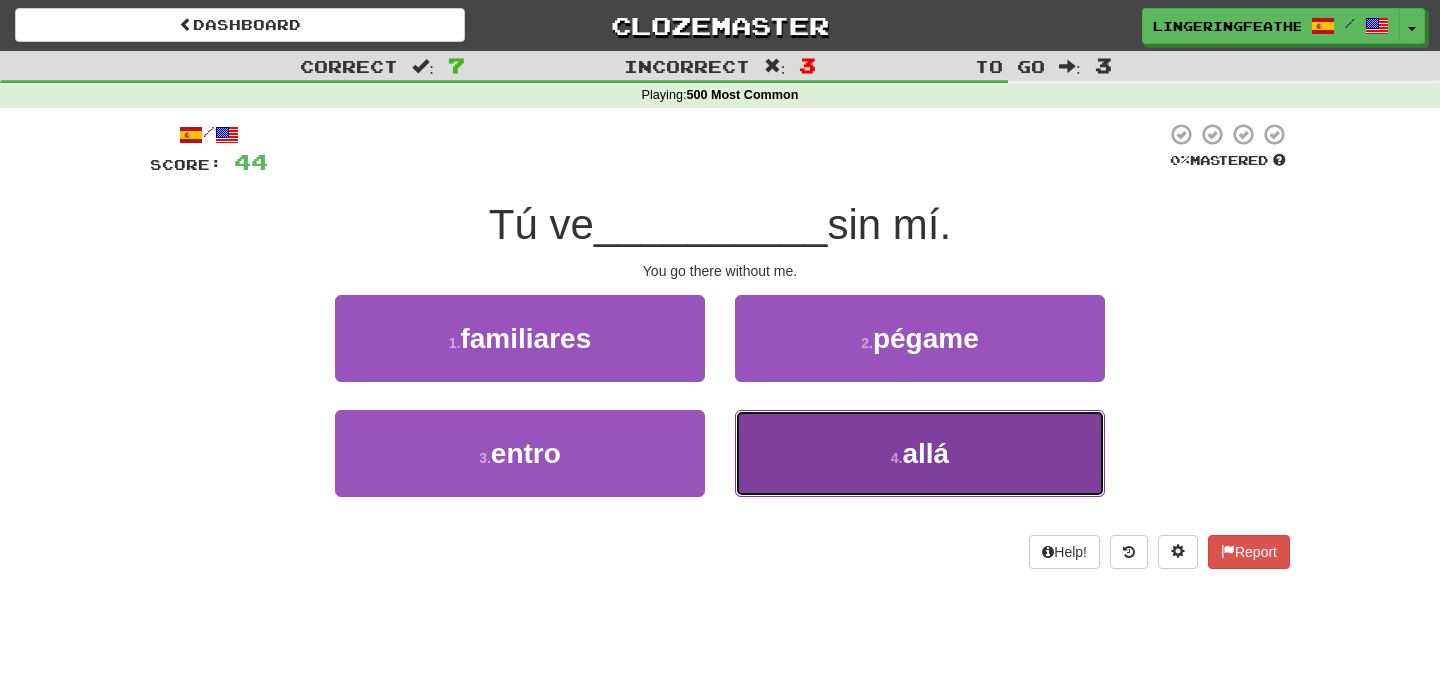 click on "4 .  allá" at bounding box center (920, 453) 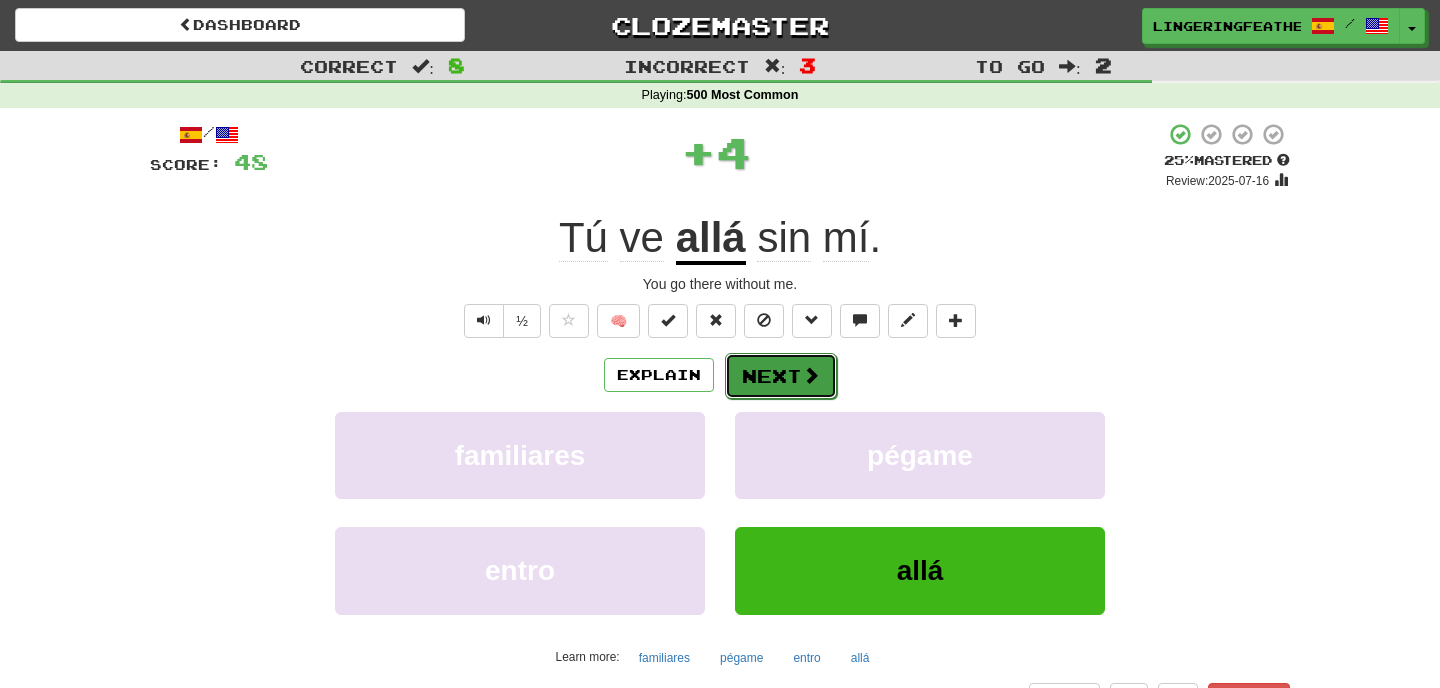 click on "Next" at bounding box center (781, 376) 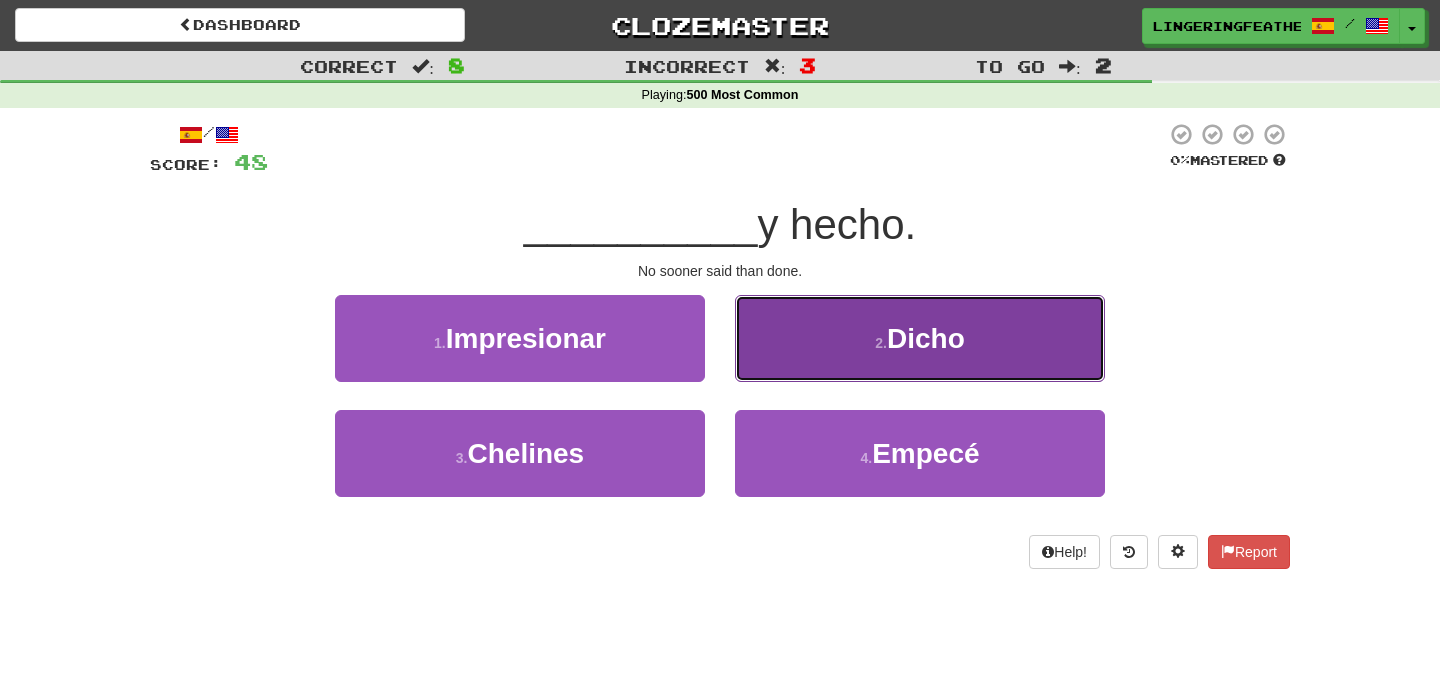 click on "2 .  Dicho" at bounding box center [920, 338] 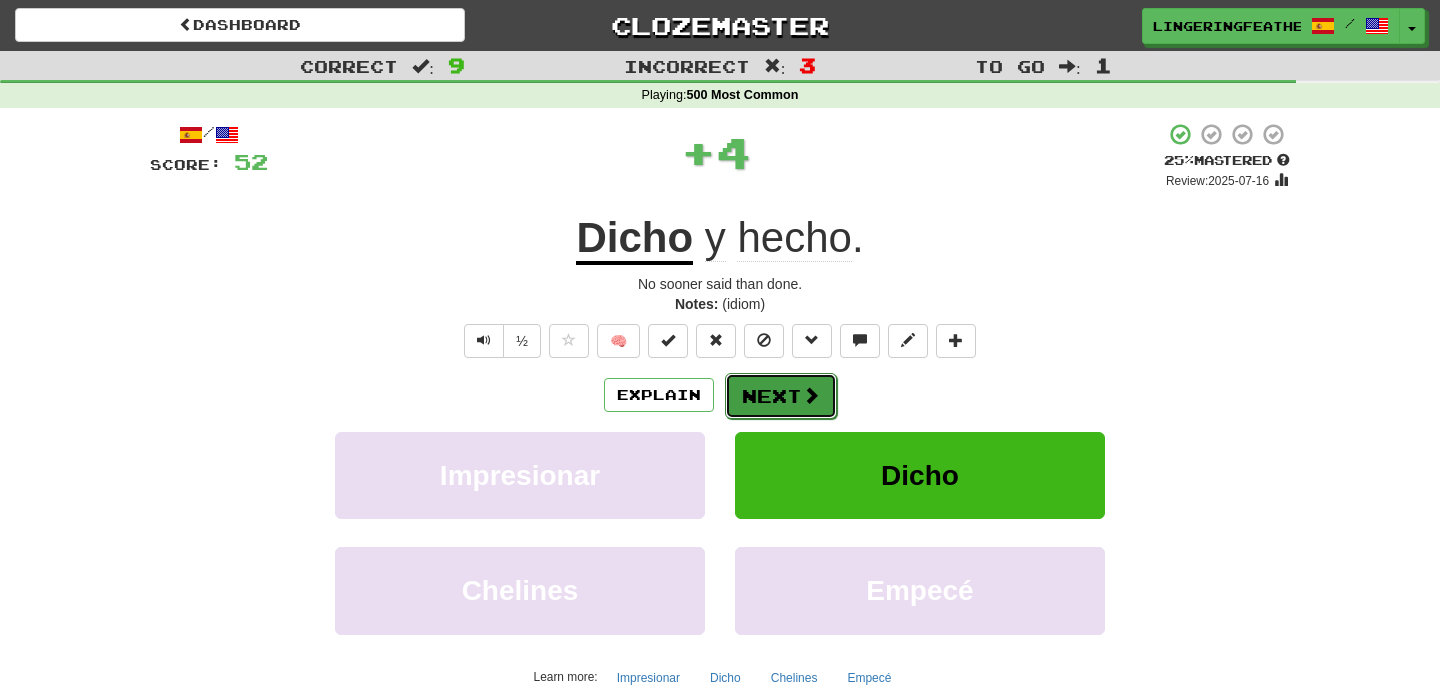 click on "Next" at bounding box center (781, 396) 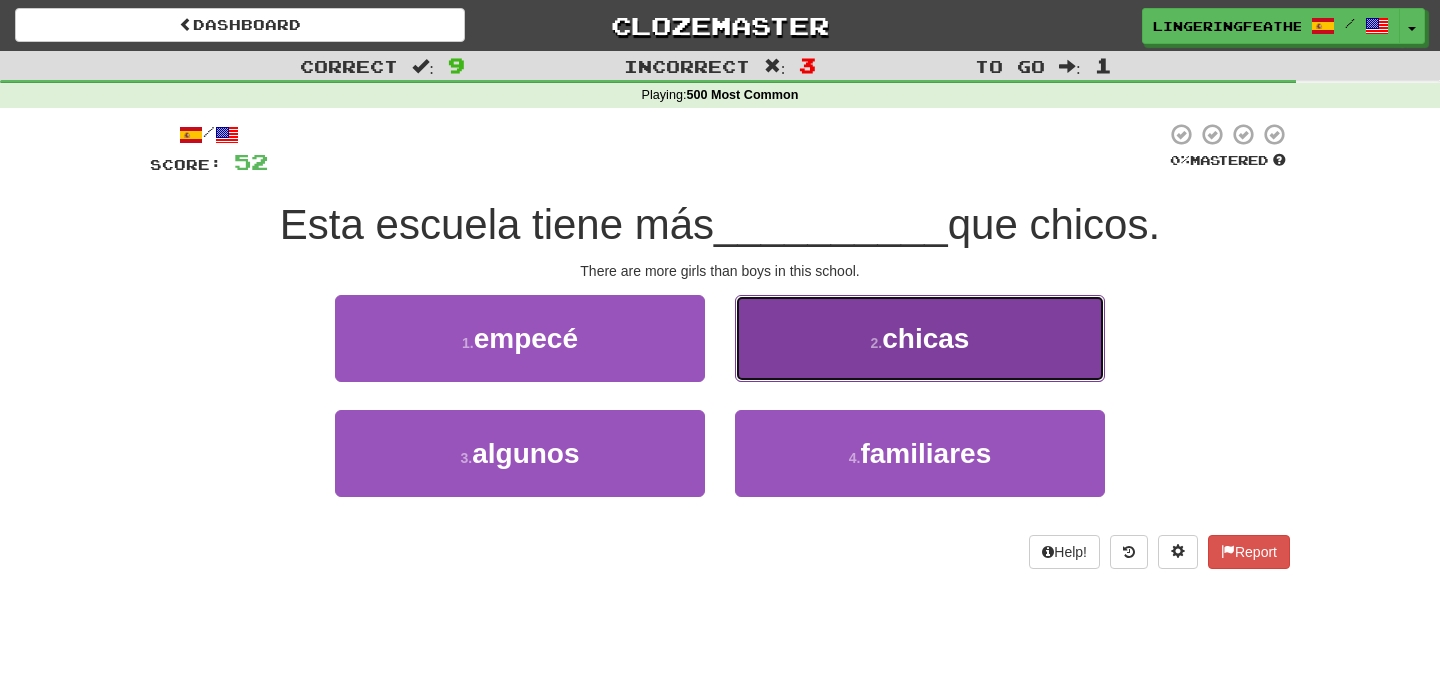 click on "2 .  chicas" at bounding box center [920, 338] 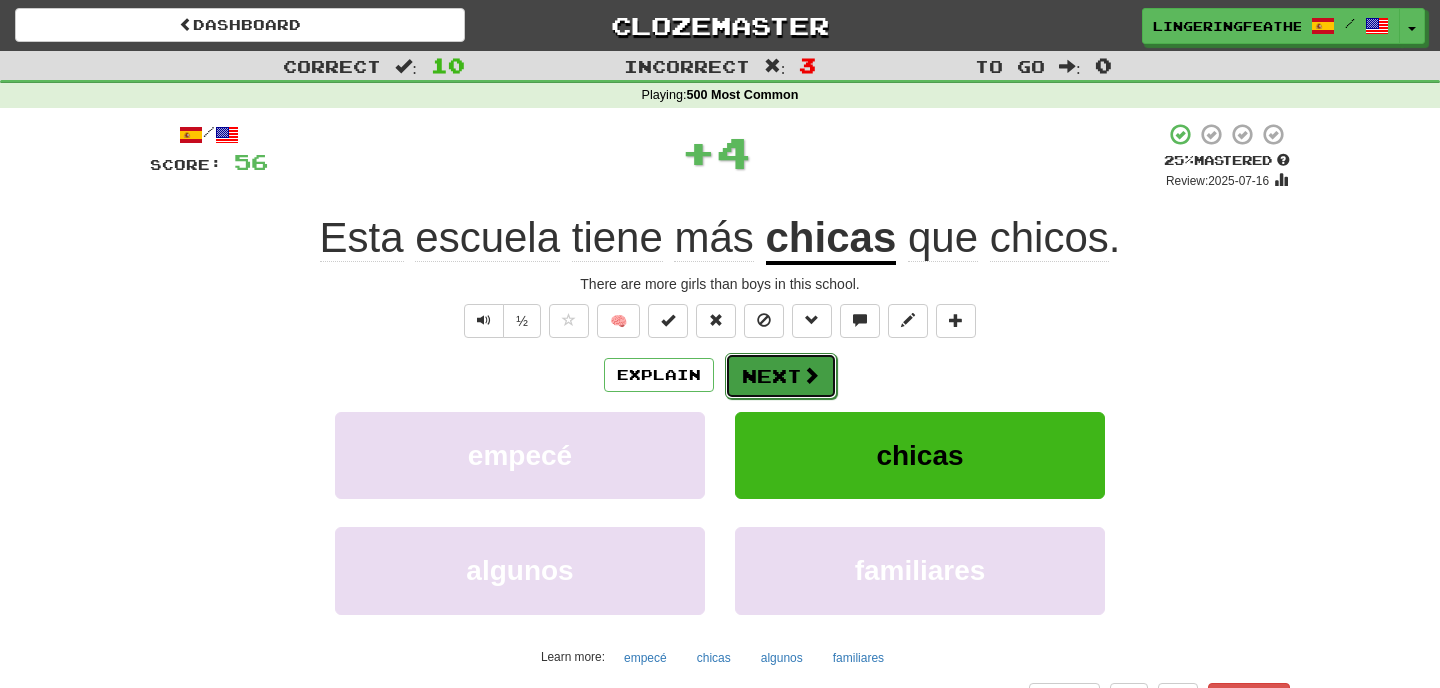 click on "Next" at bounding box center [781, 376] 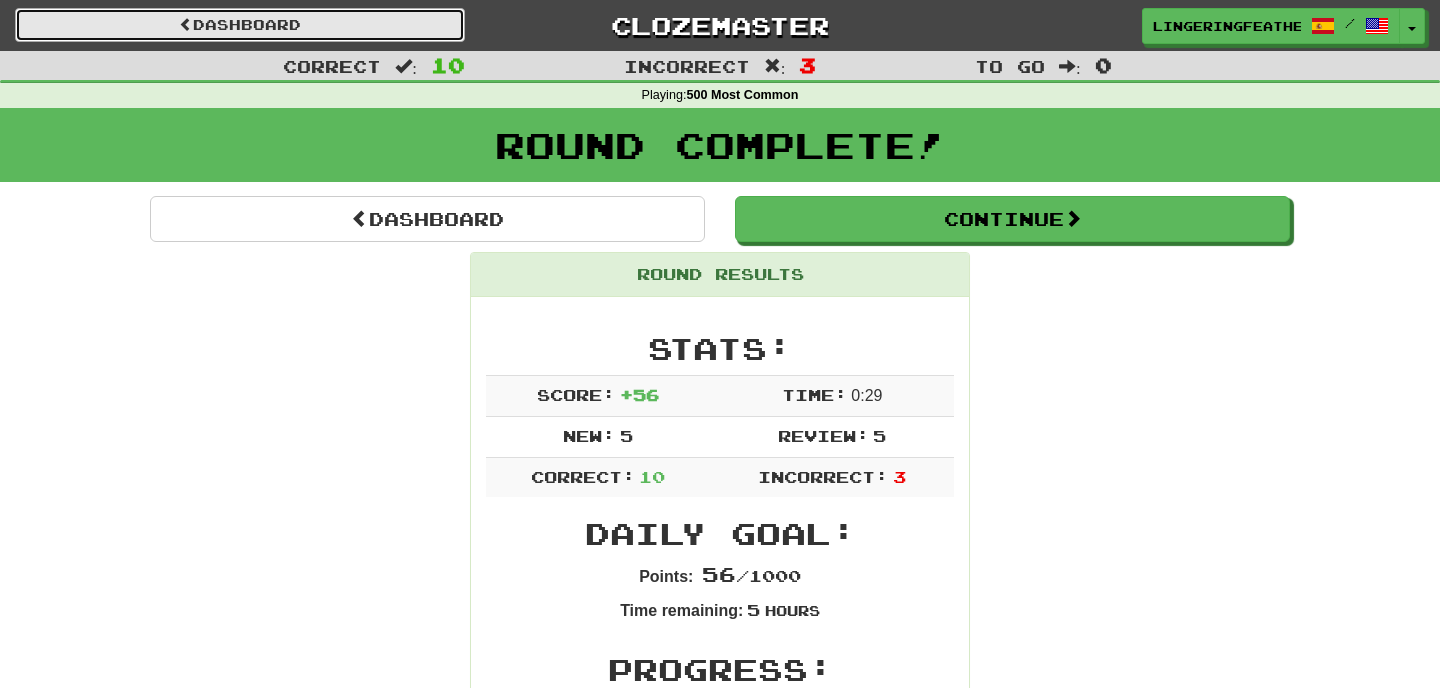 click on "Dashboard" at bounding box center [240, 25] 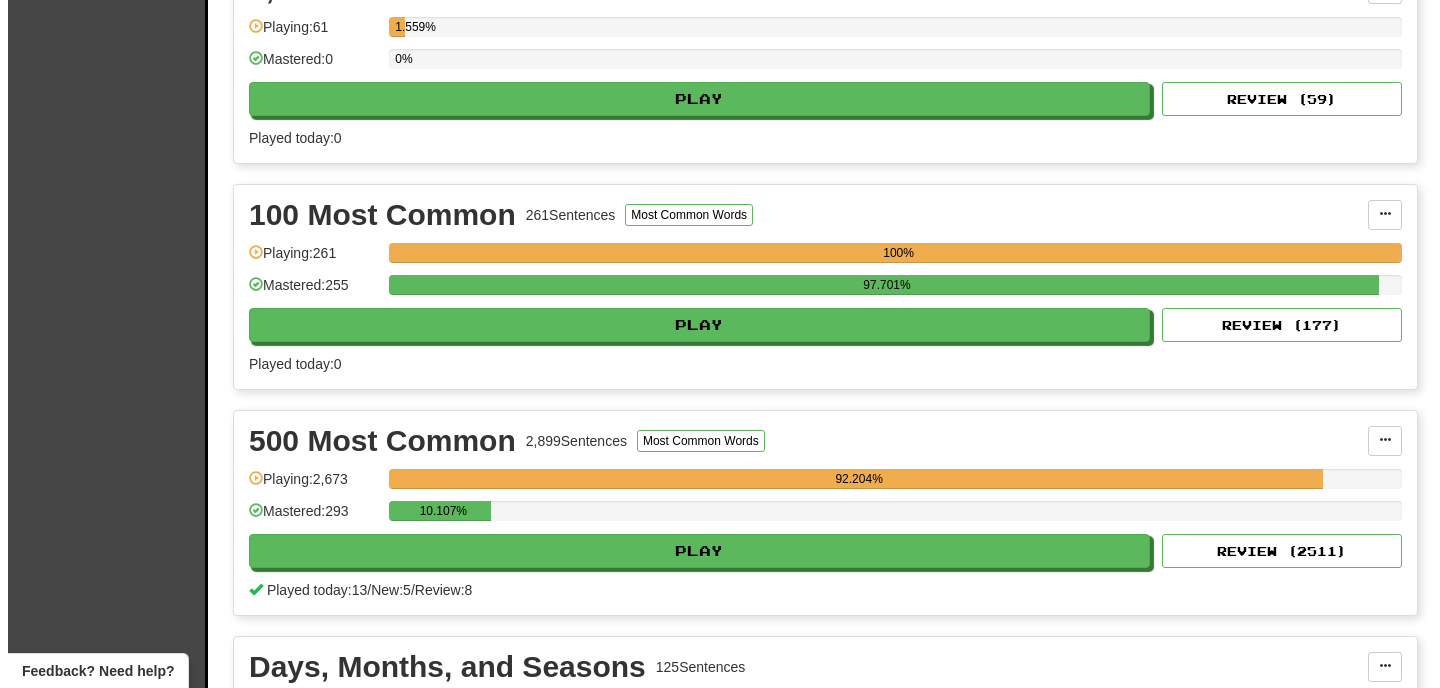 scroll, scrollTop: 936, scrollLeft: 0, axis: vertical 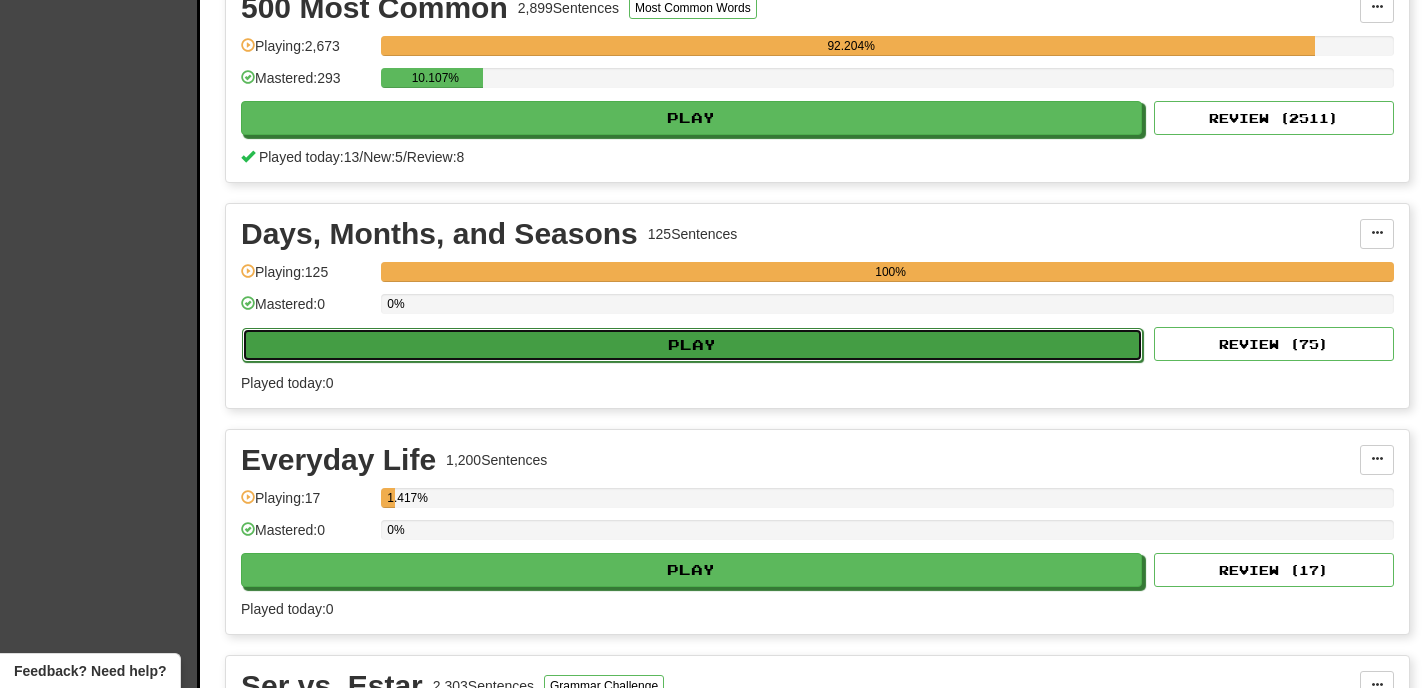 click on "Play" at bounding box center (692, 345) 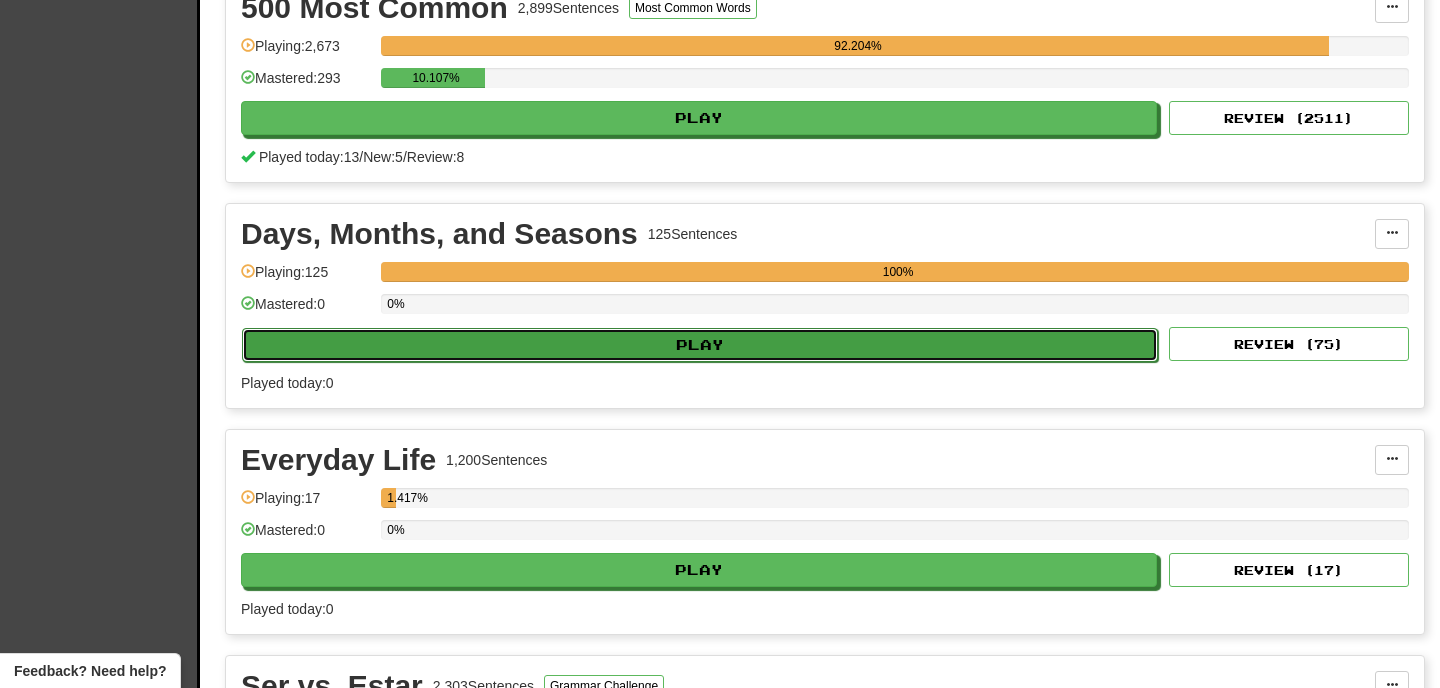 select on "**" 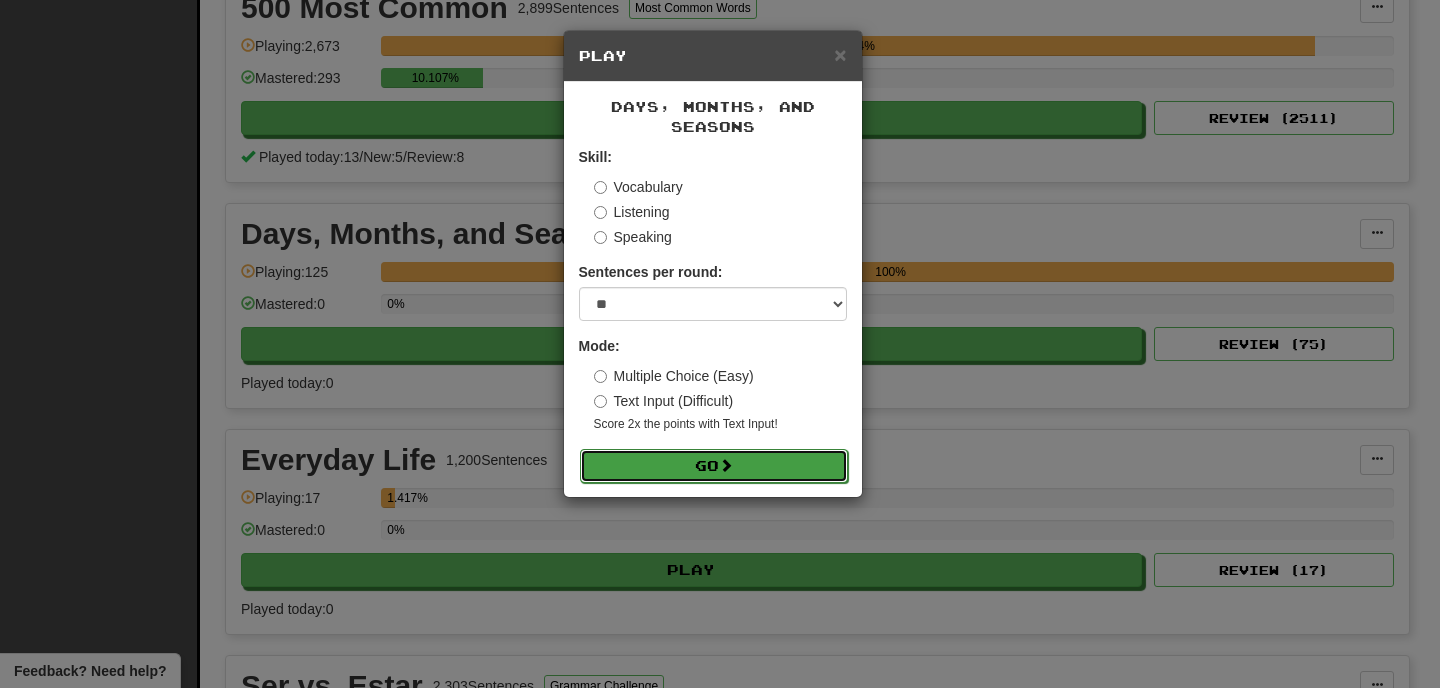 click on "Go" at bounding box center (714, 466) 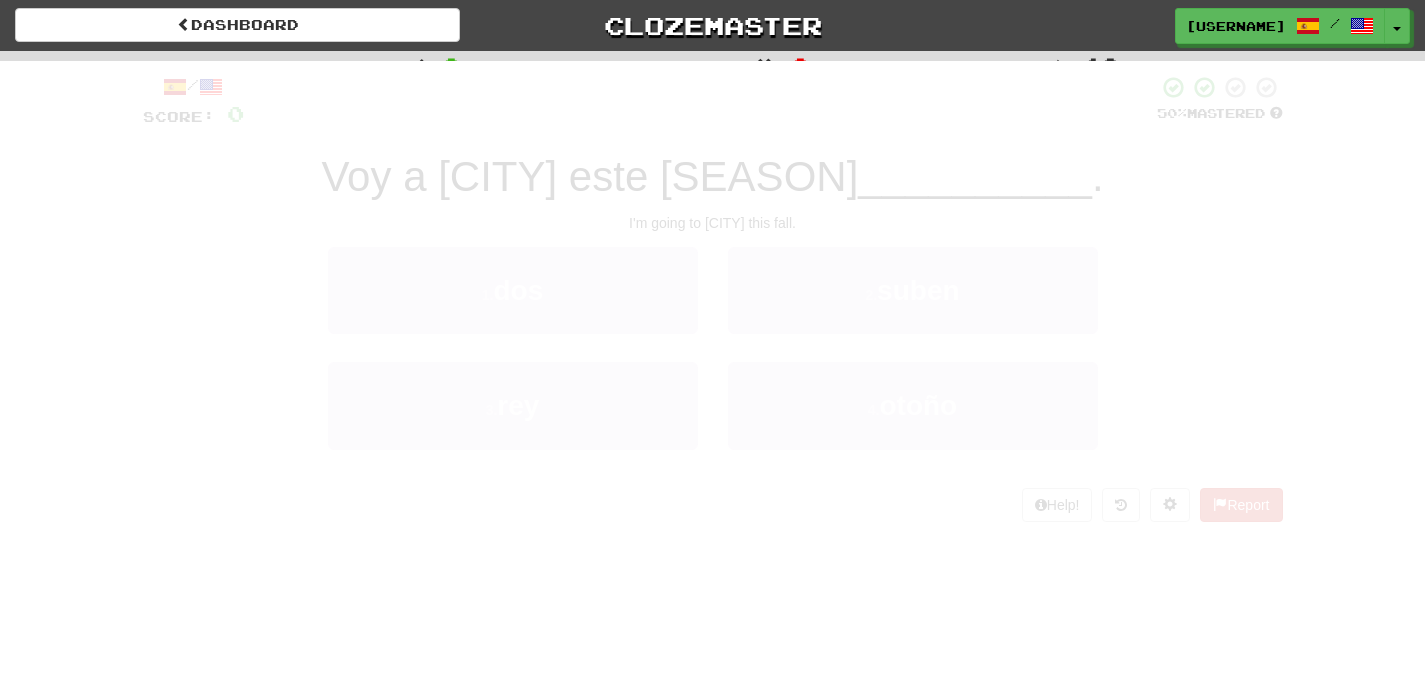 scroll, scrollTop: 0, scrollLeft: 0, axis: both 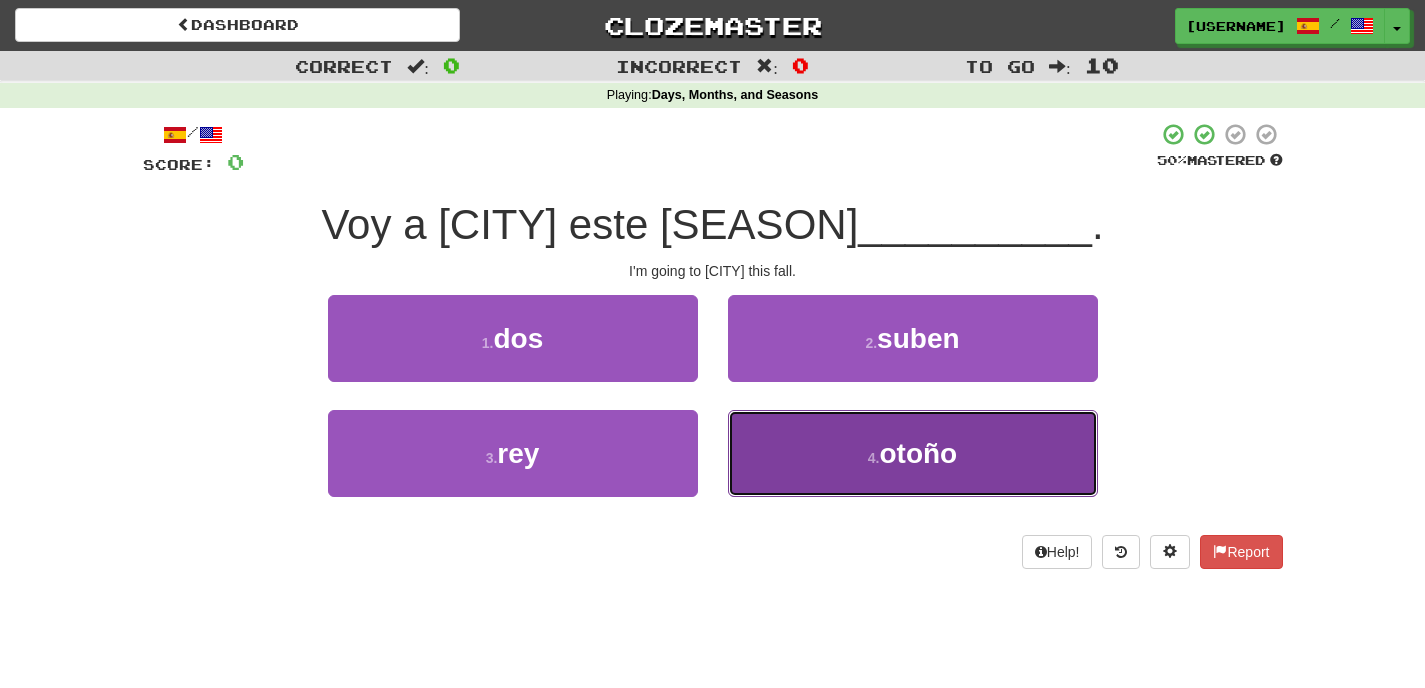 click on "4 .  otoño" at bounding box center (913, 453) 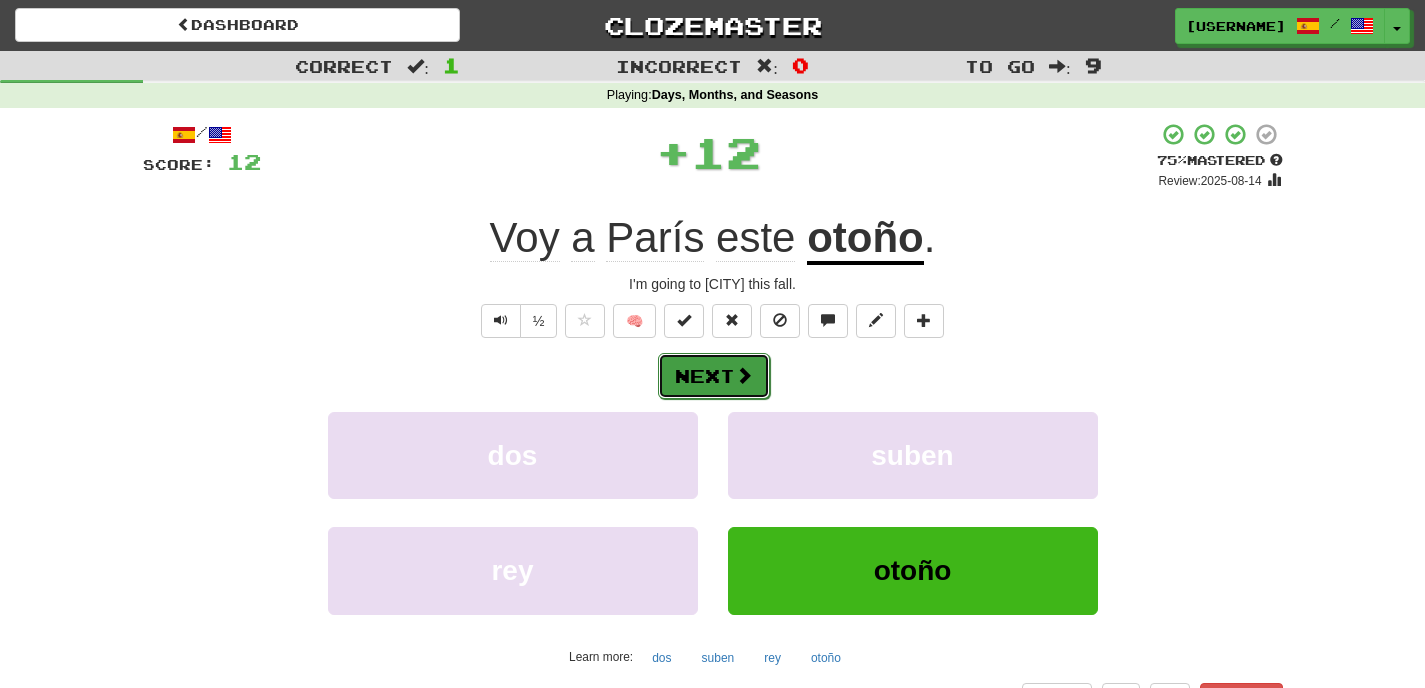 click on "Next" at bounding box center (714, 376) 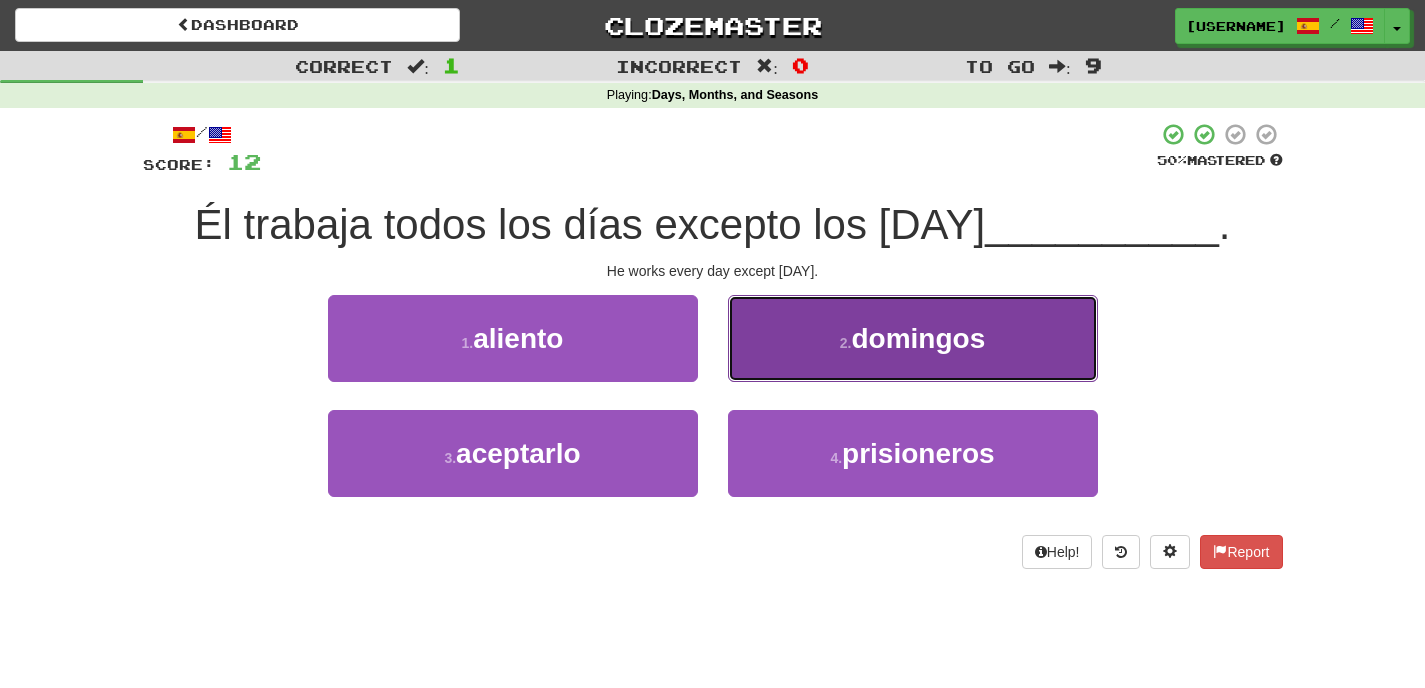 click on "2 .  domingos" at bounding box center [913, 338] 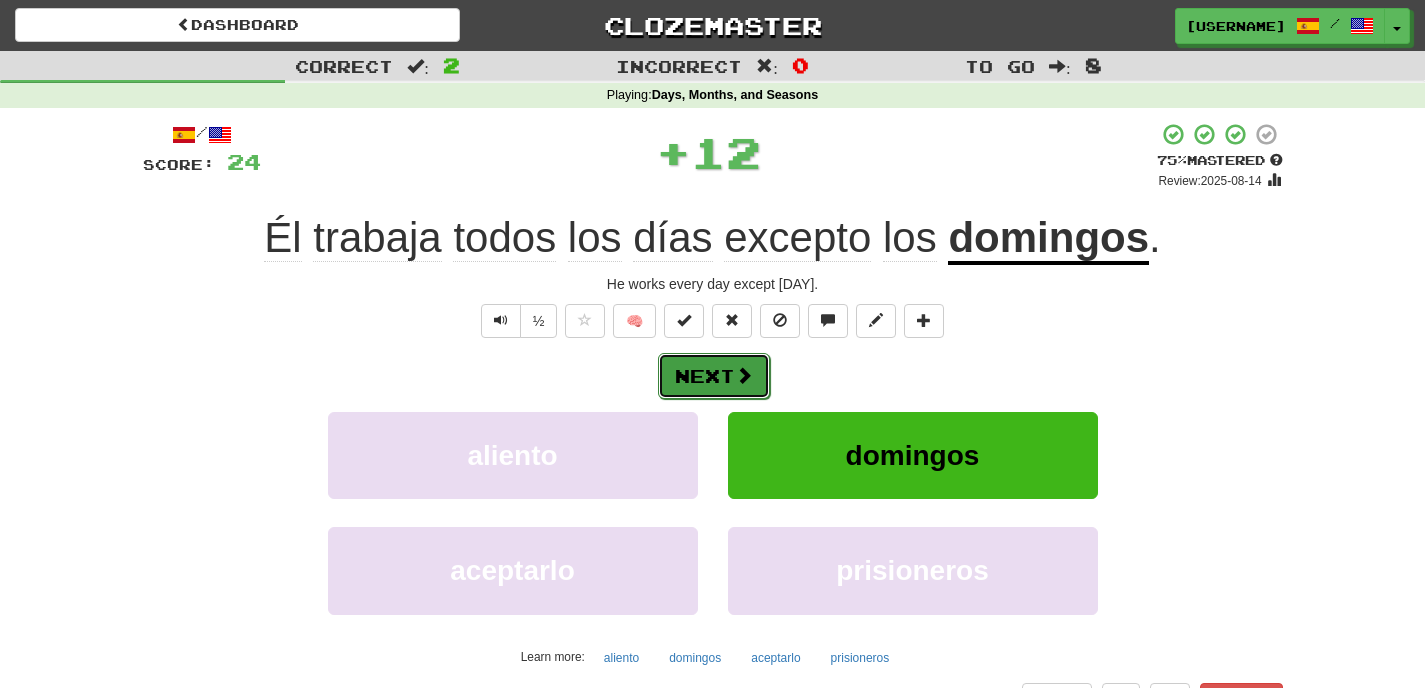 click at bounding box center (744, 375) 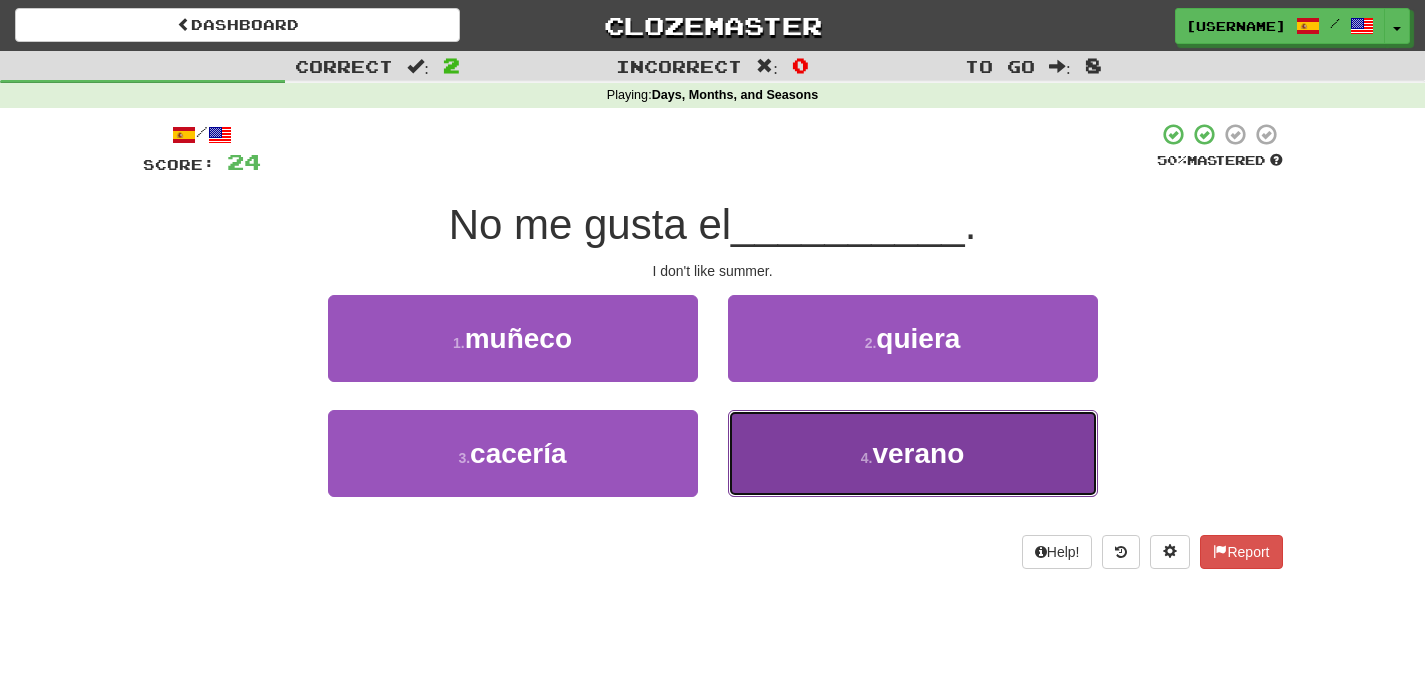 click on "4 .  verano" at bounding box center [913, 453] 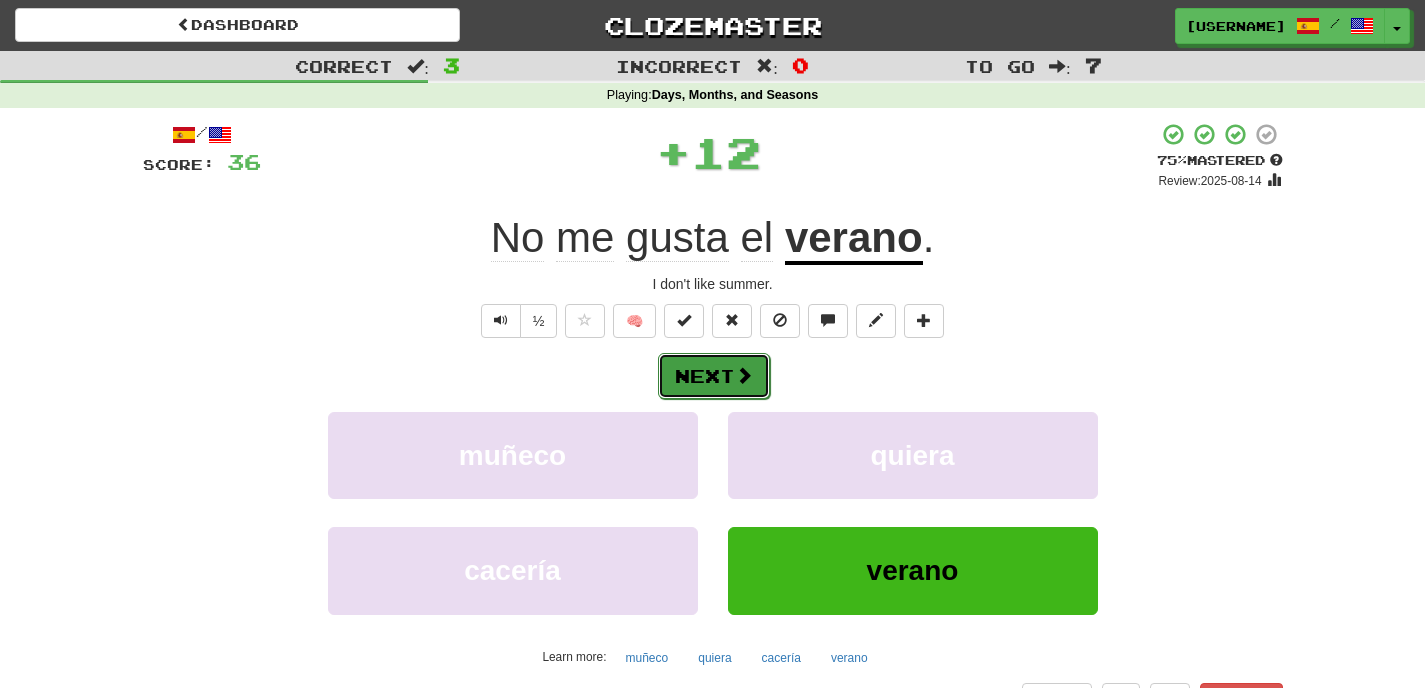 click at bounding box center [744, 375] 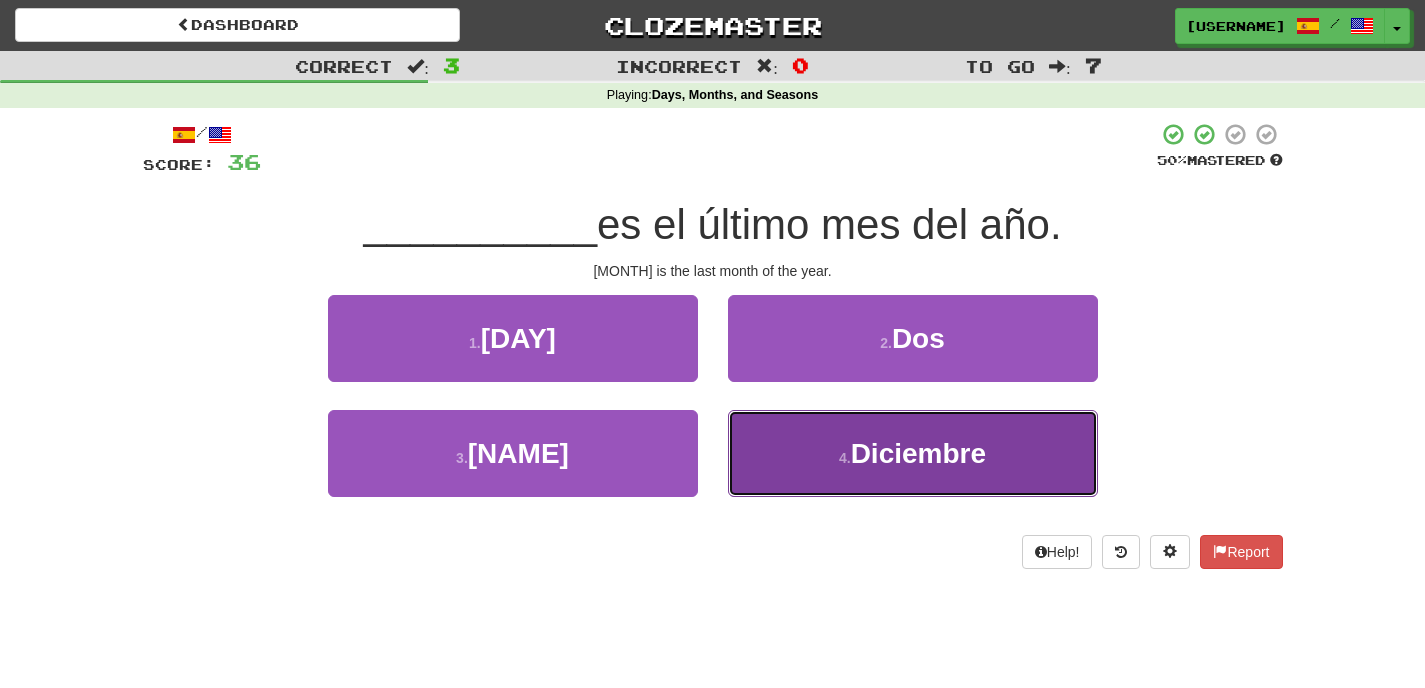 click on "4 .  Diciembre" at bounding box center (913, 453) 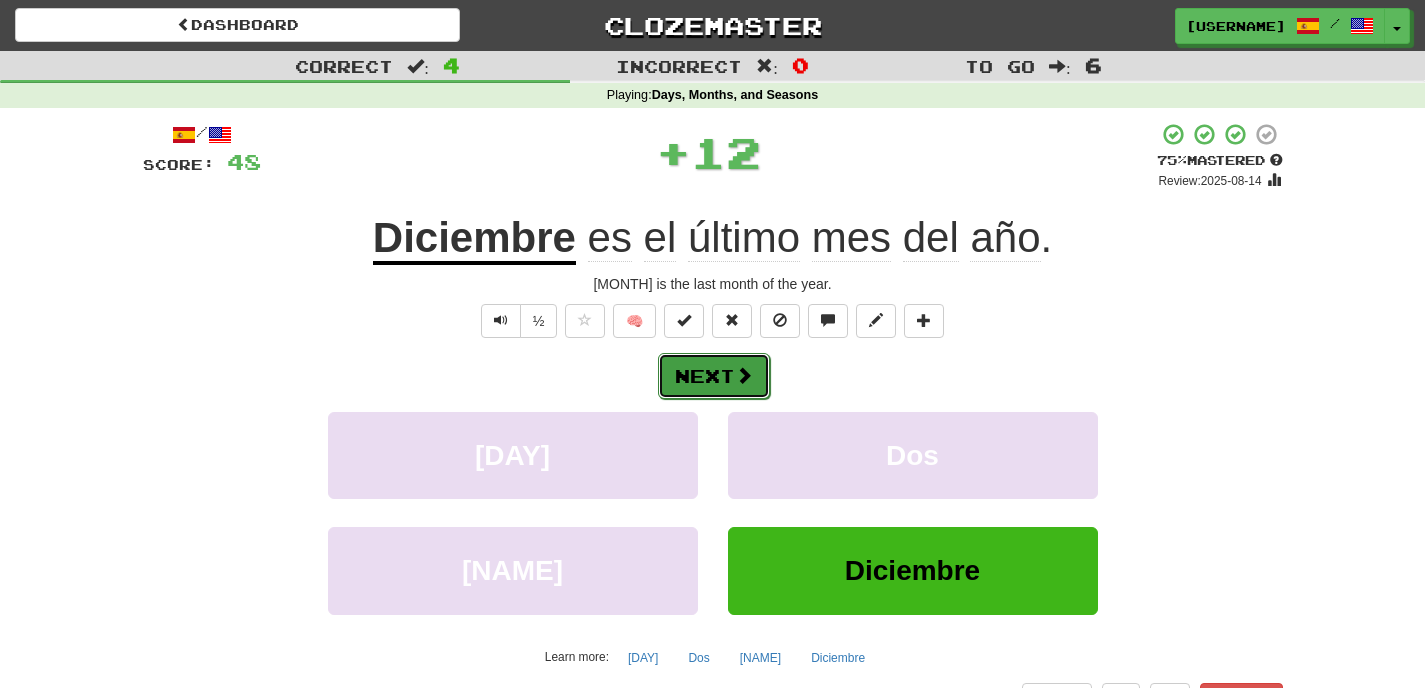 click on "Next" at bounding box center (714, 376) 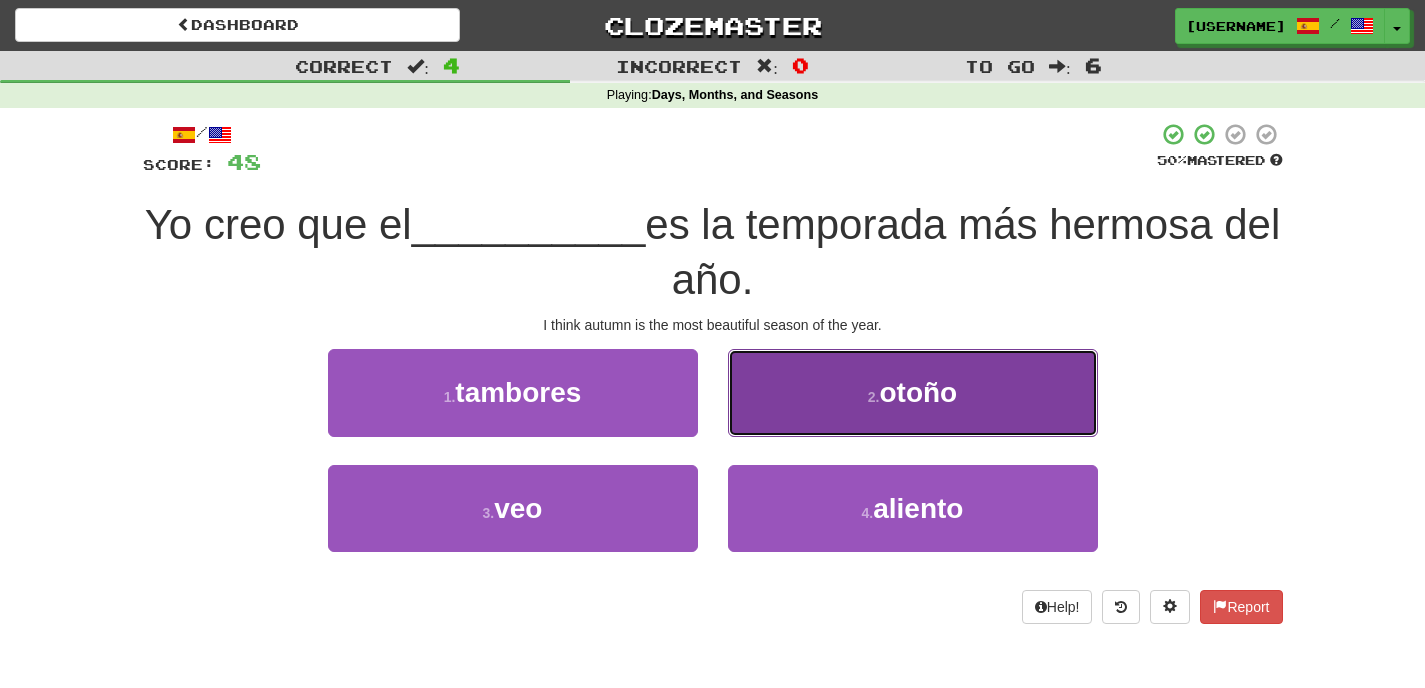 click on "otoño" at bounding box center [918, 392] 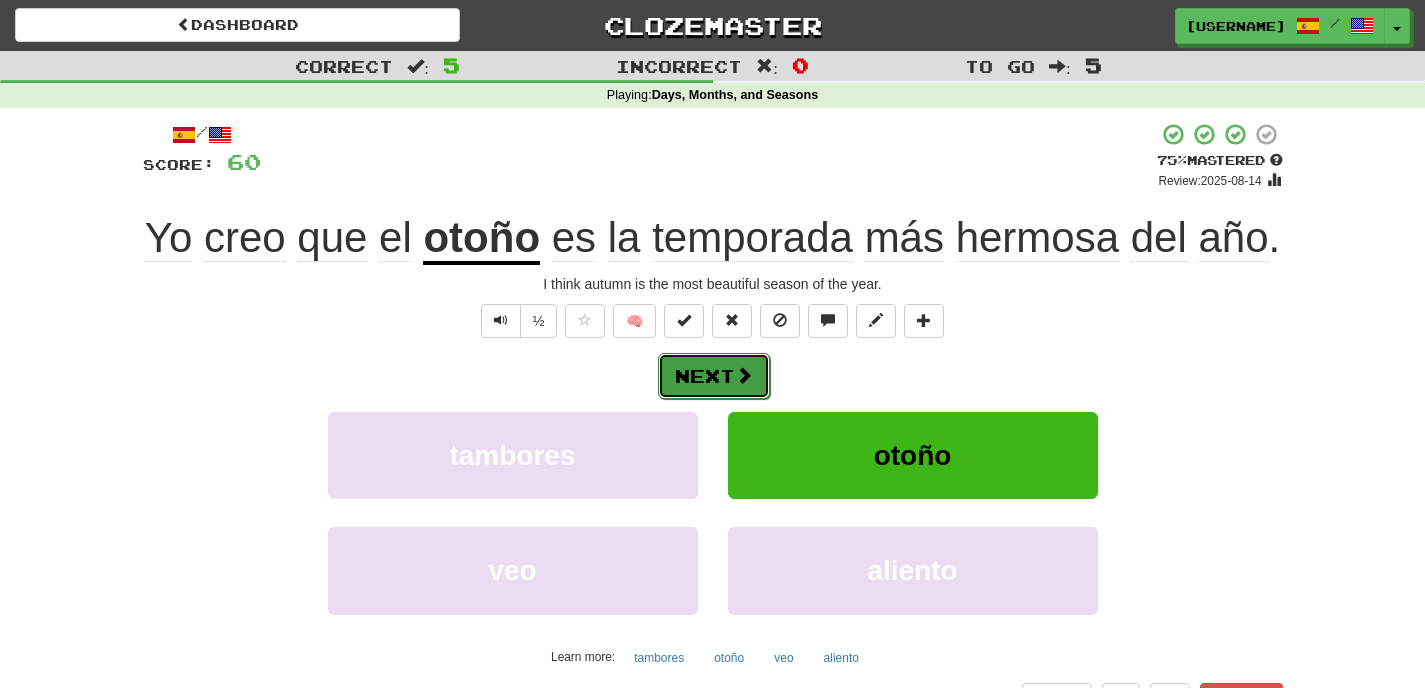 click on "Next" at bounding box center (714, 376) 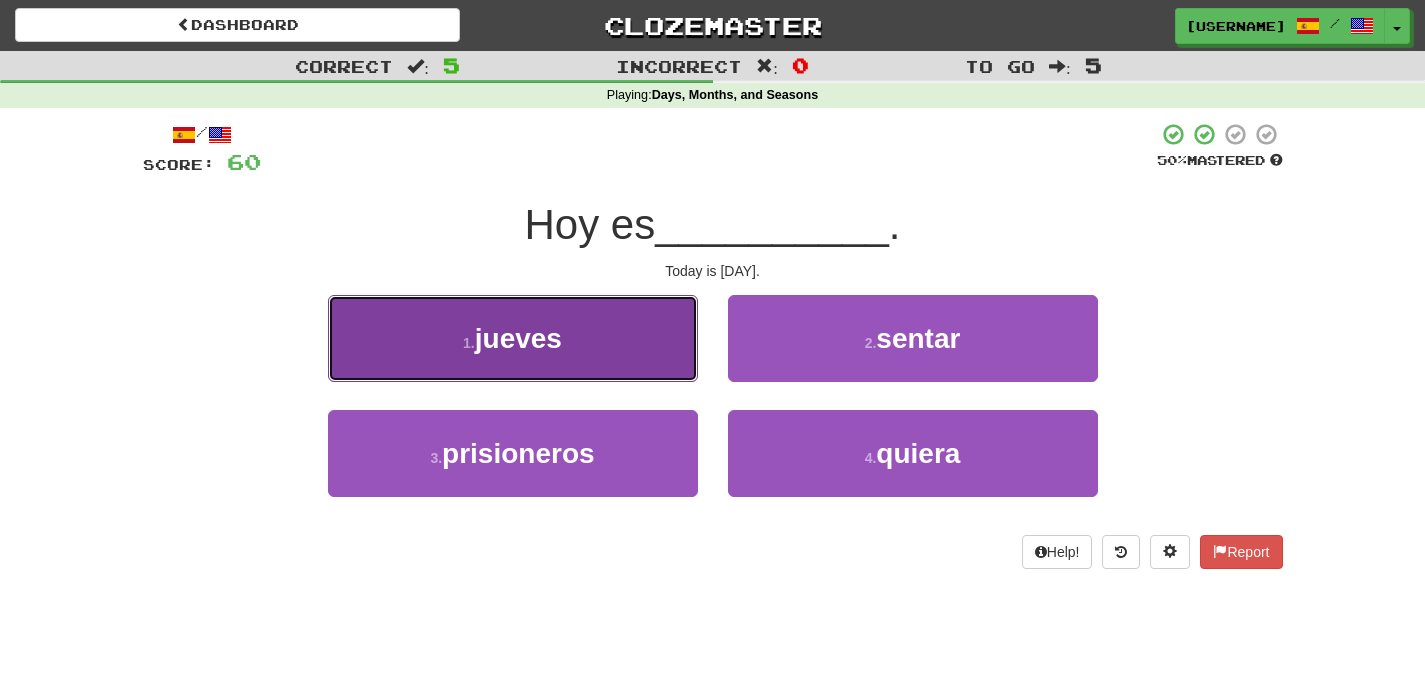click on "1 .  jueves" at bounding box center (513, 338) 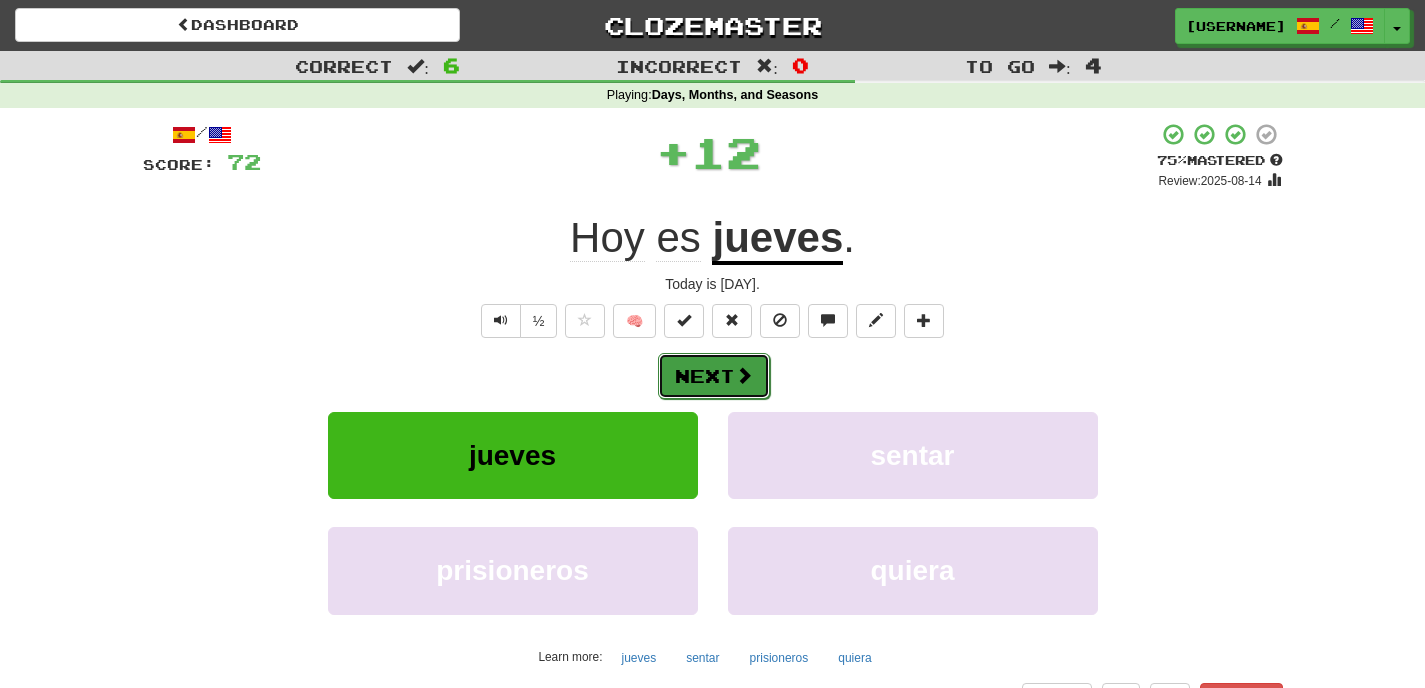 click on "Next" at bounding box center (714, 376) 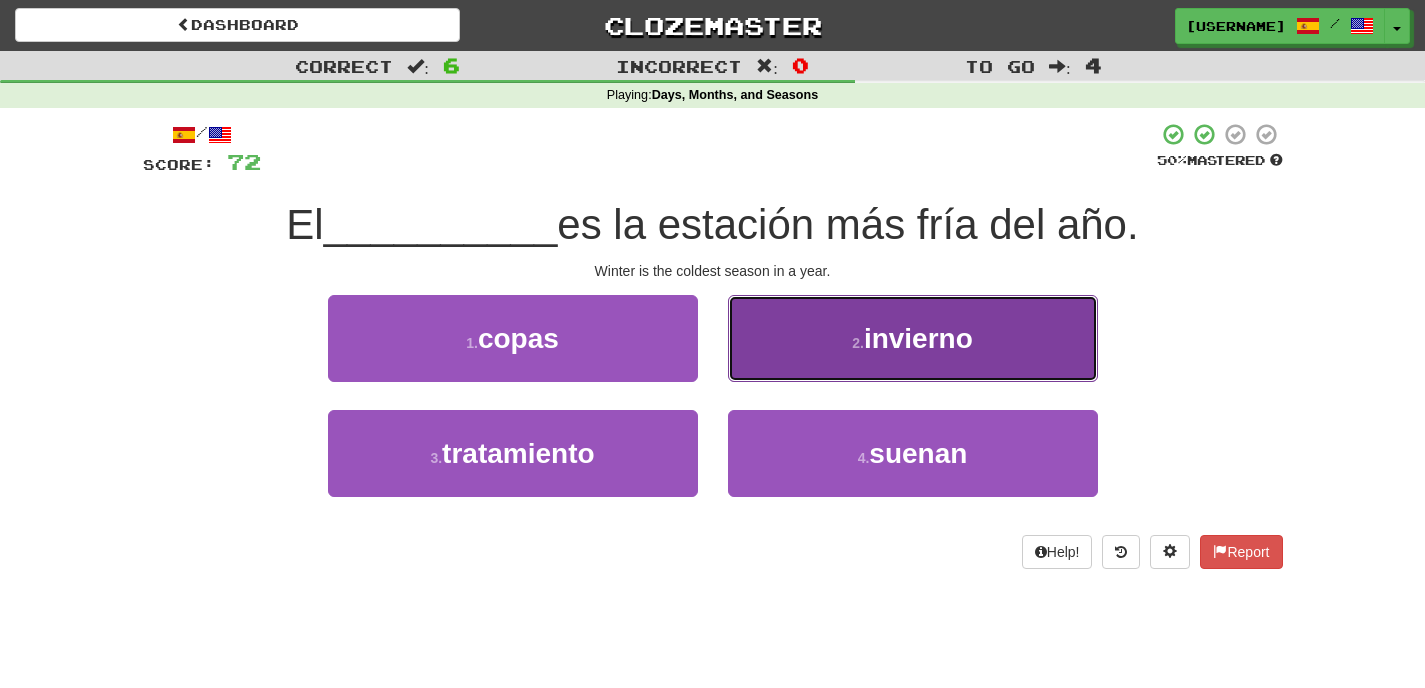 click on "invierno" at bounding box center [918, 338] 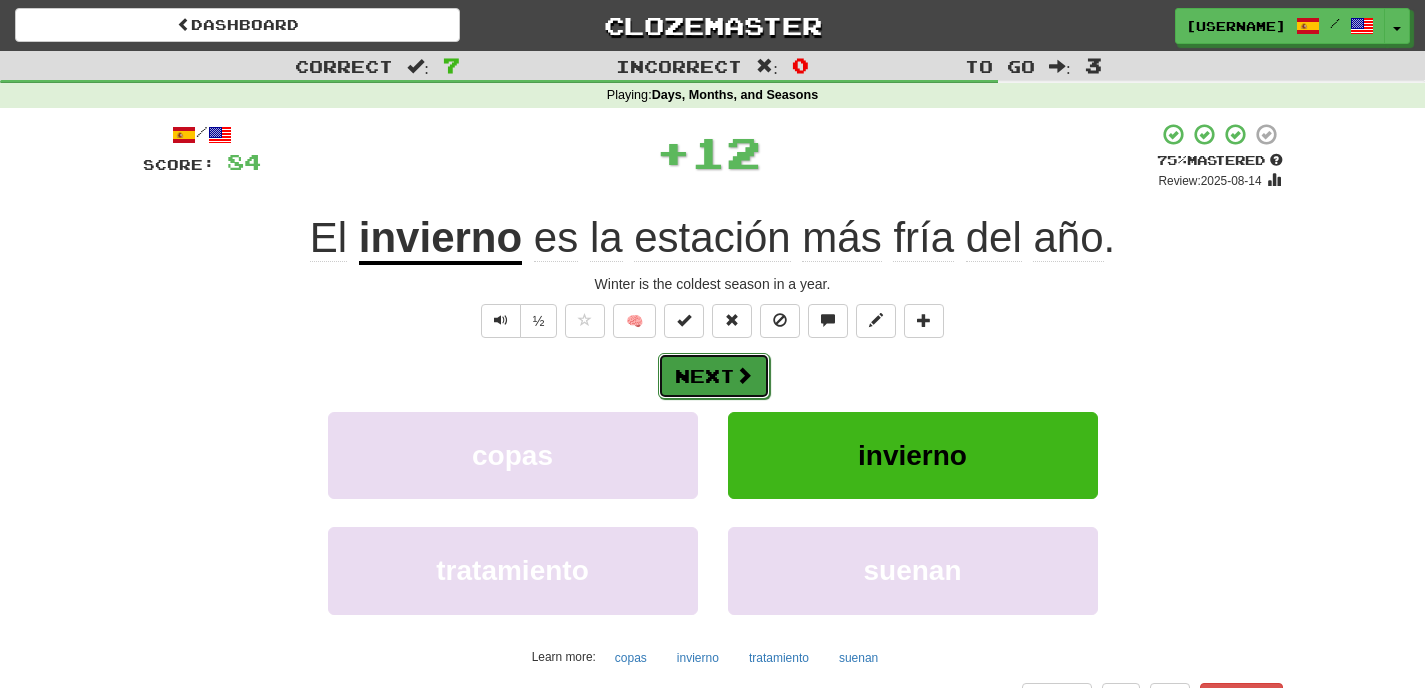 click on "Next" at bounding box center (714, 376) 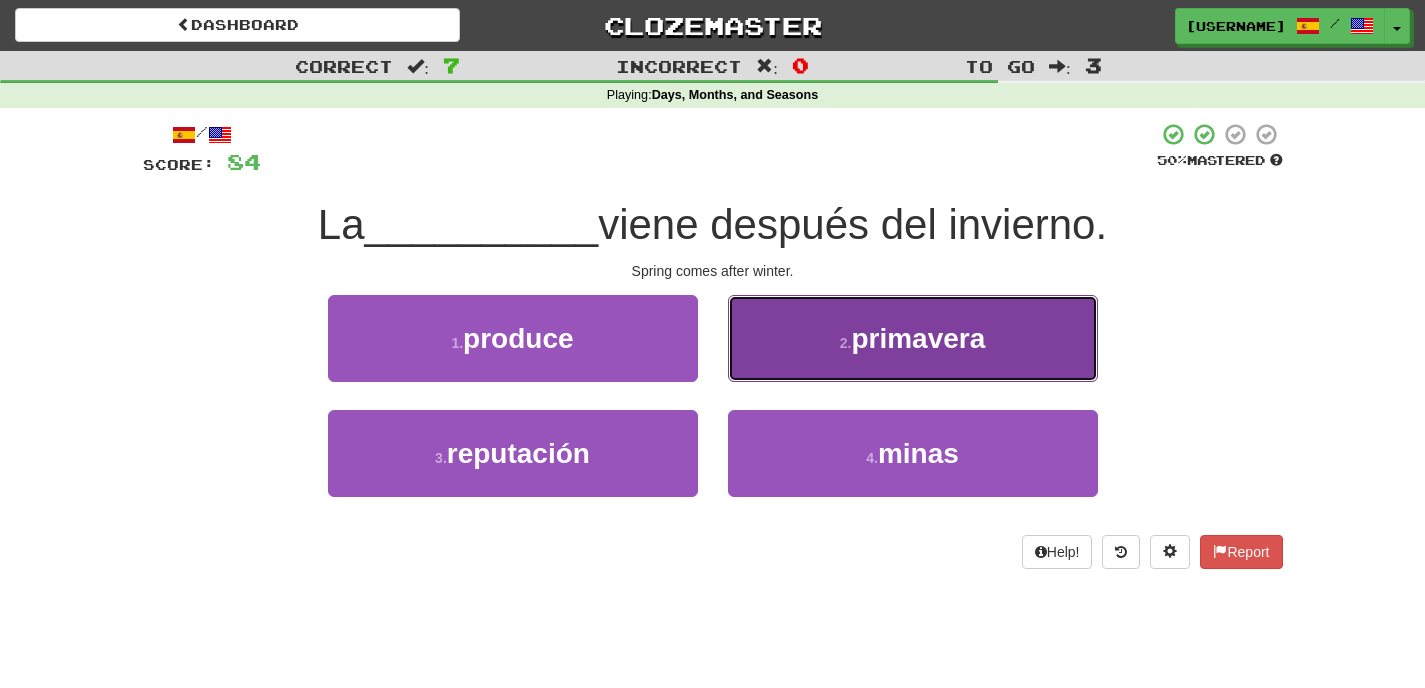 click on "2 .  primavera" at bounding box center [913, 338] 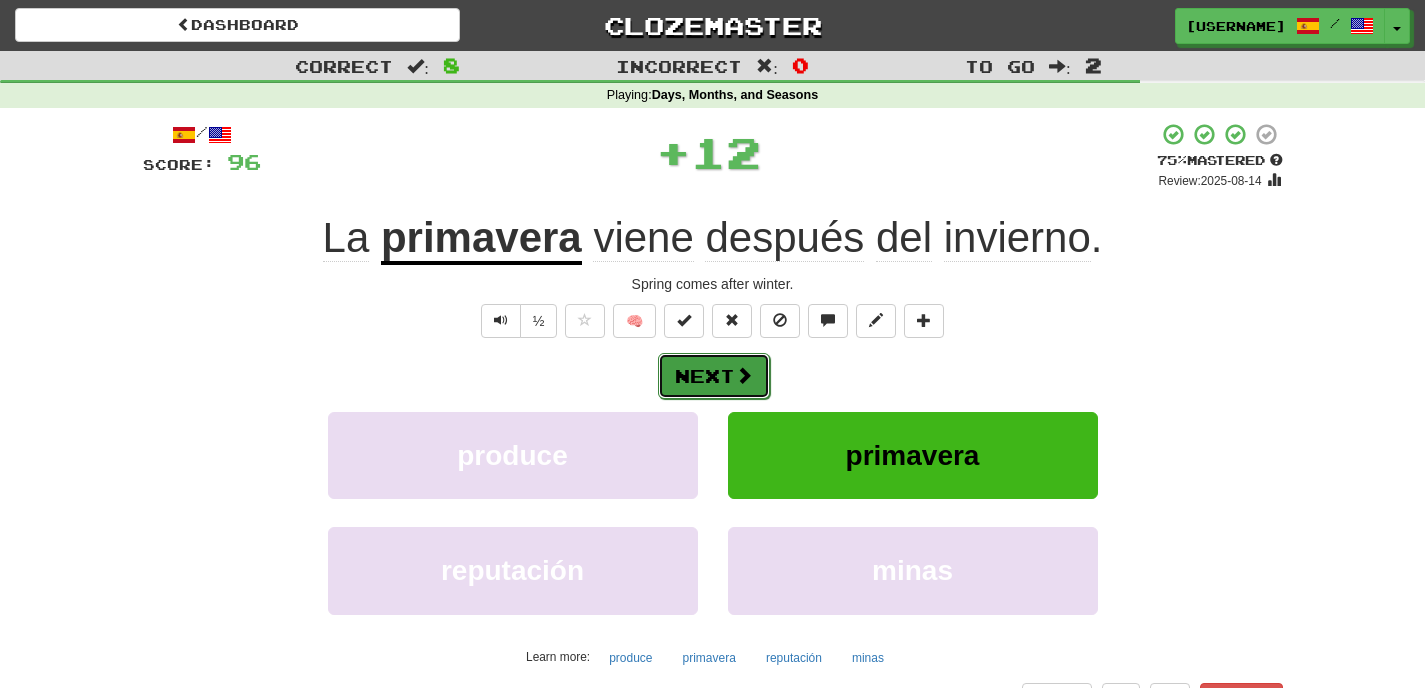 click on "Next" at bounding box center (714, 376) 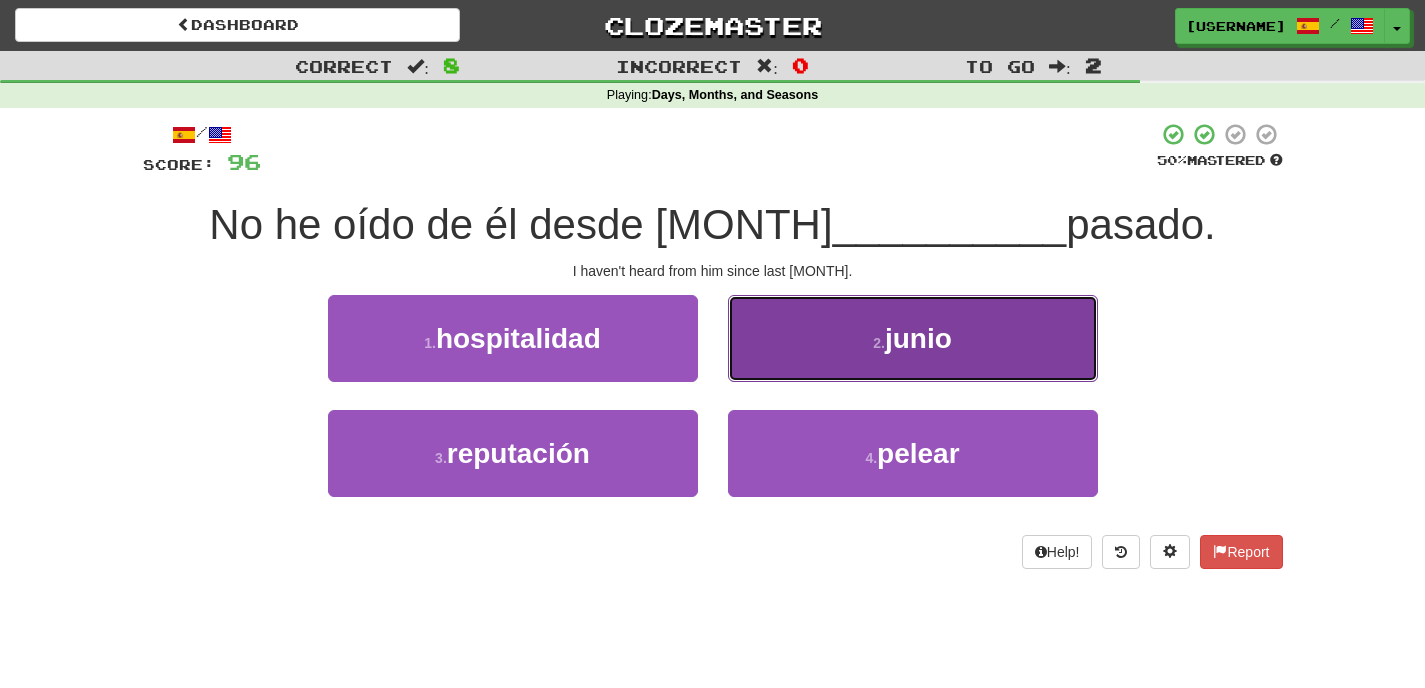 click on "2 .  junio" at bounding box center [913, 338] 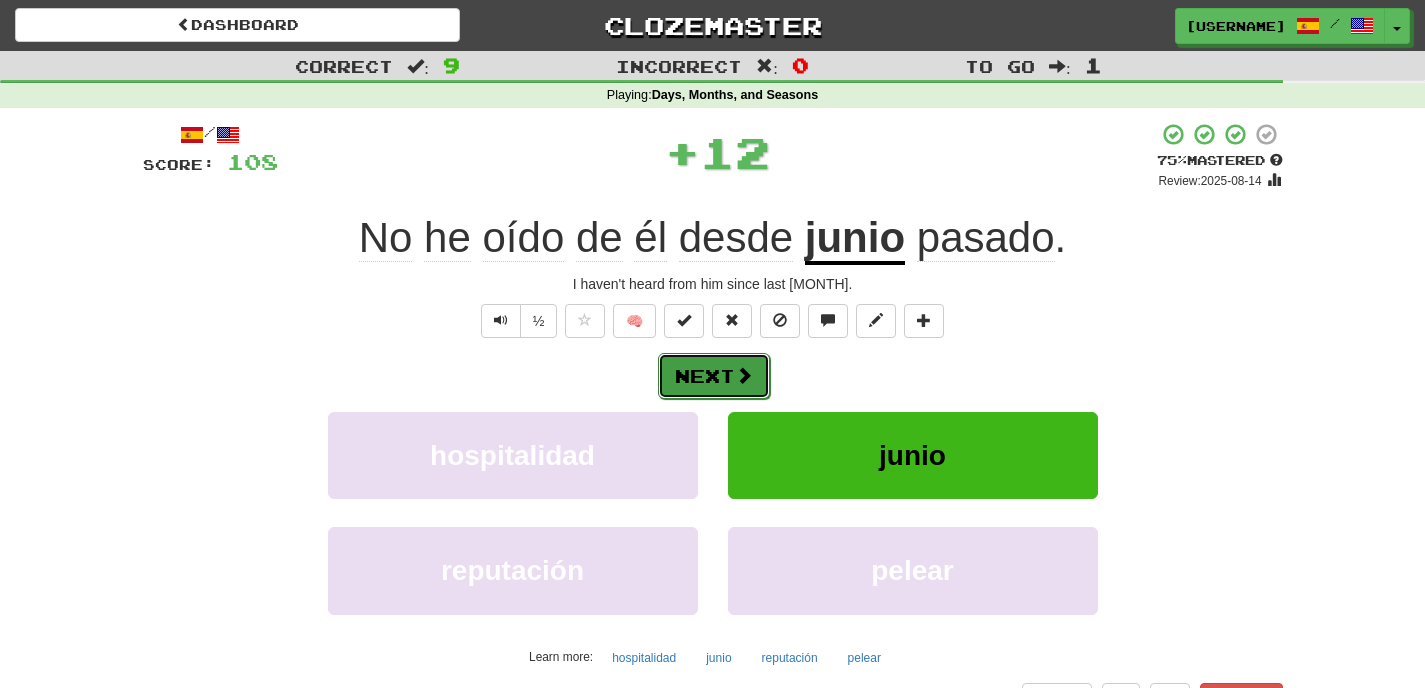 click on "Next" at bounding box center [714, 376] 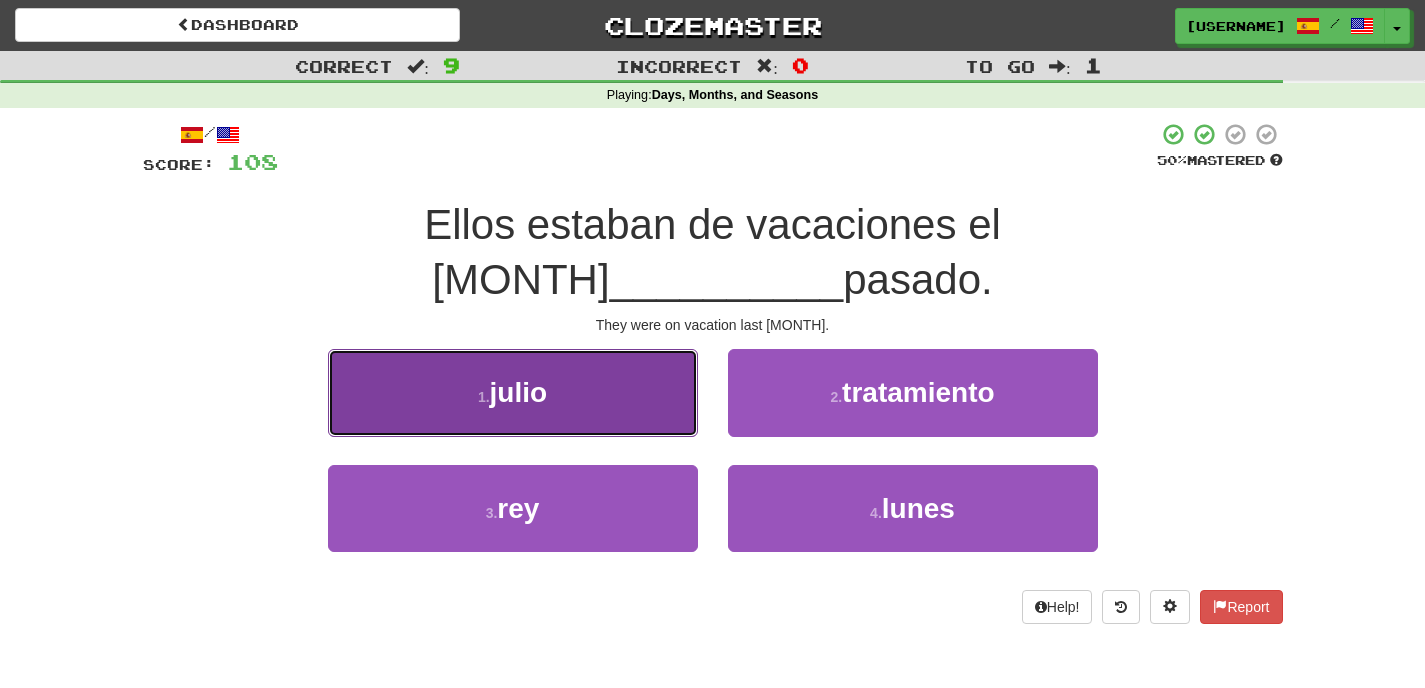 click on "1 .  julio" at bounding box center (513, 392) 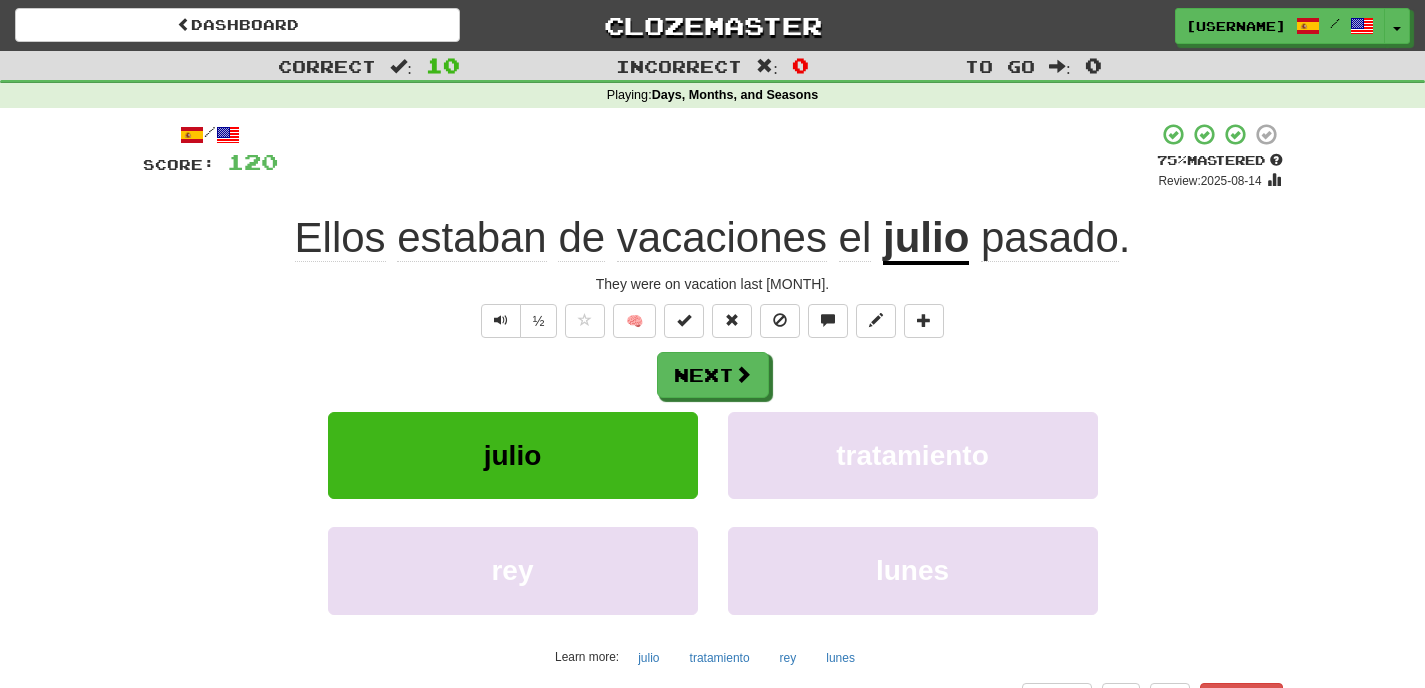 click on "Next" at bounding box center (713, 375) 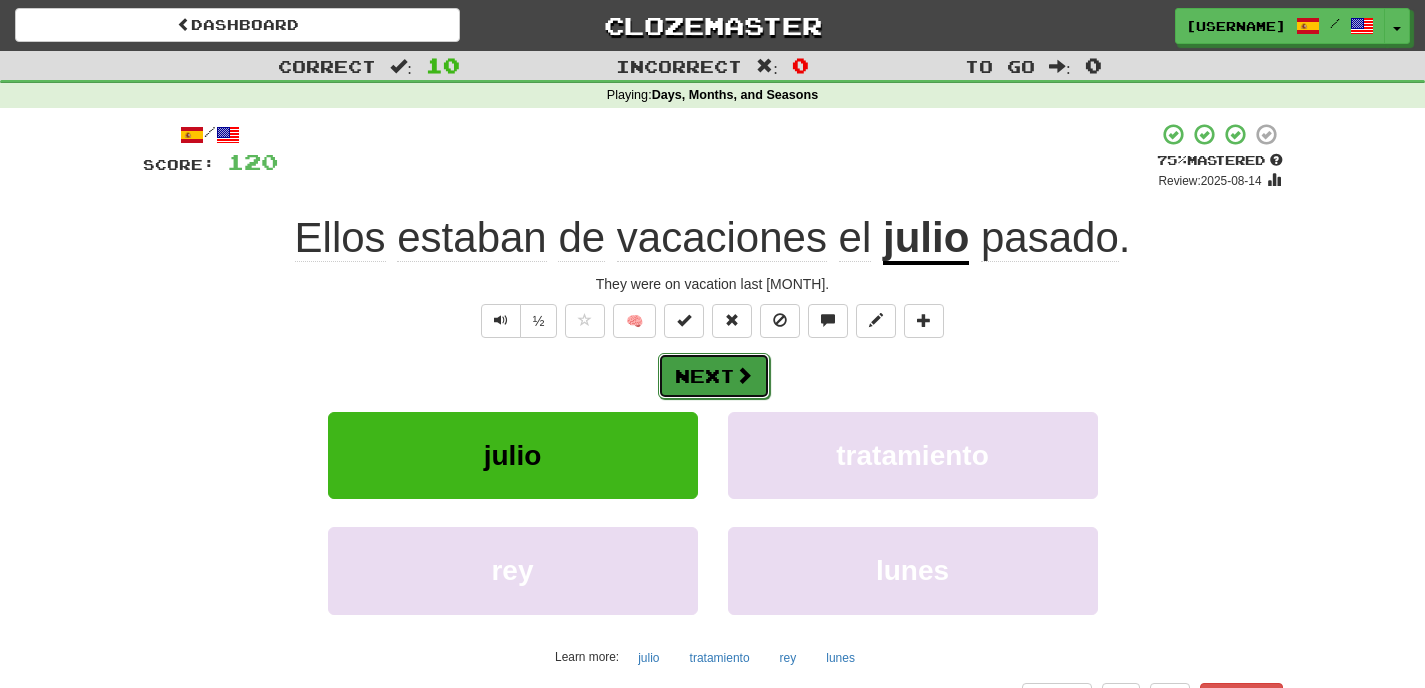 click at bounding box center (744, 375) 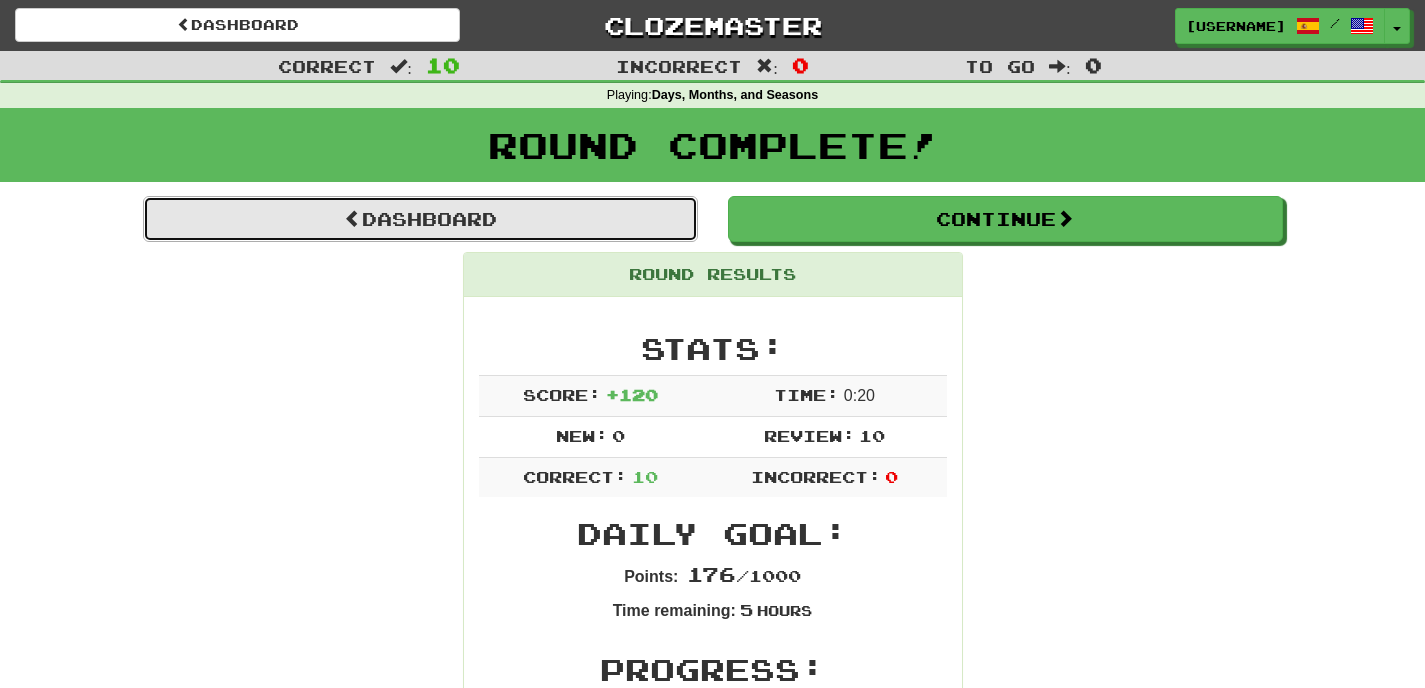 click on "Dashboard" at bounding box center (420, 219) 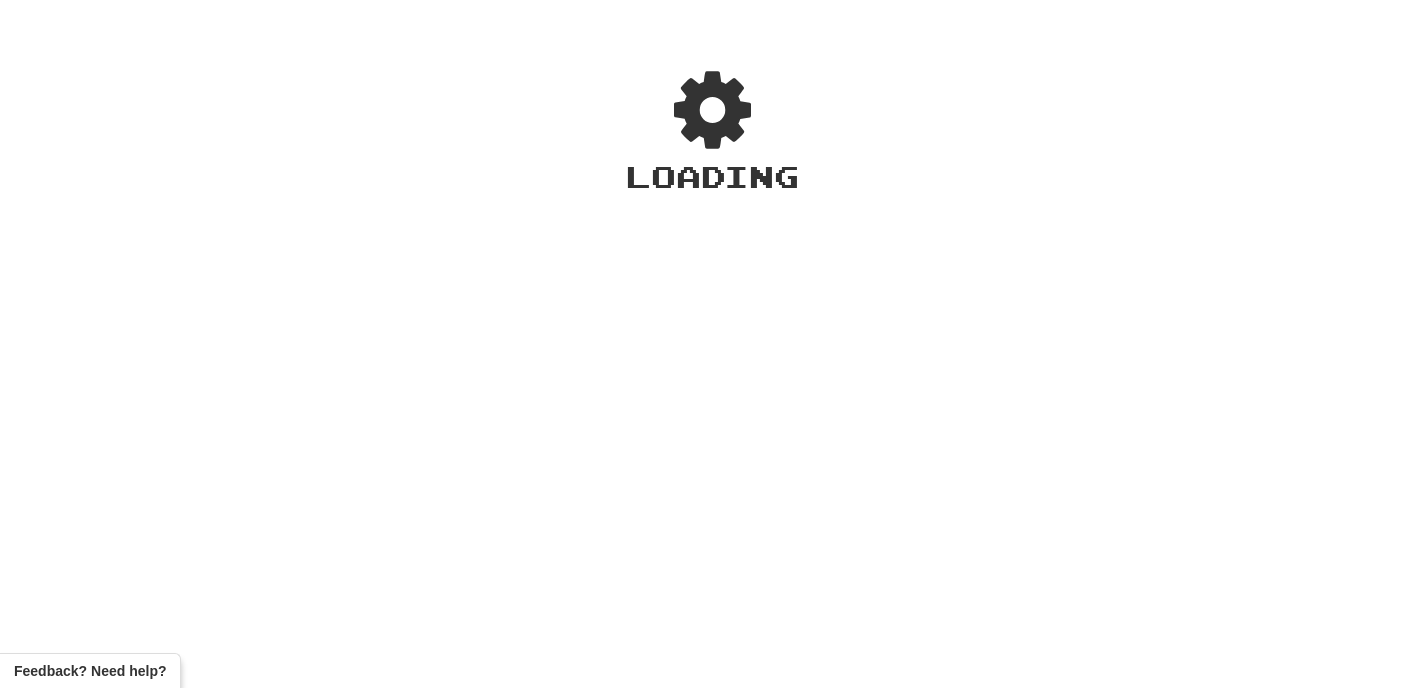 scroll, scrollTop: 0, scrollLeft: 0, axis: both 